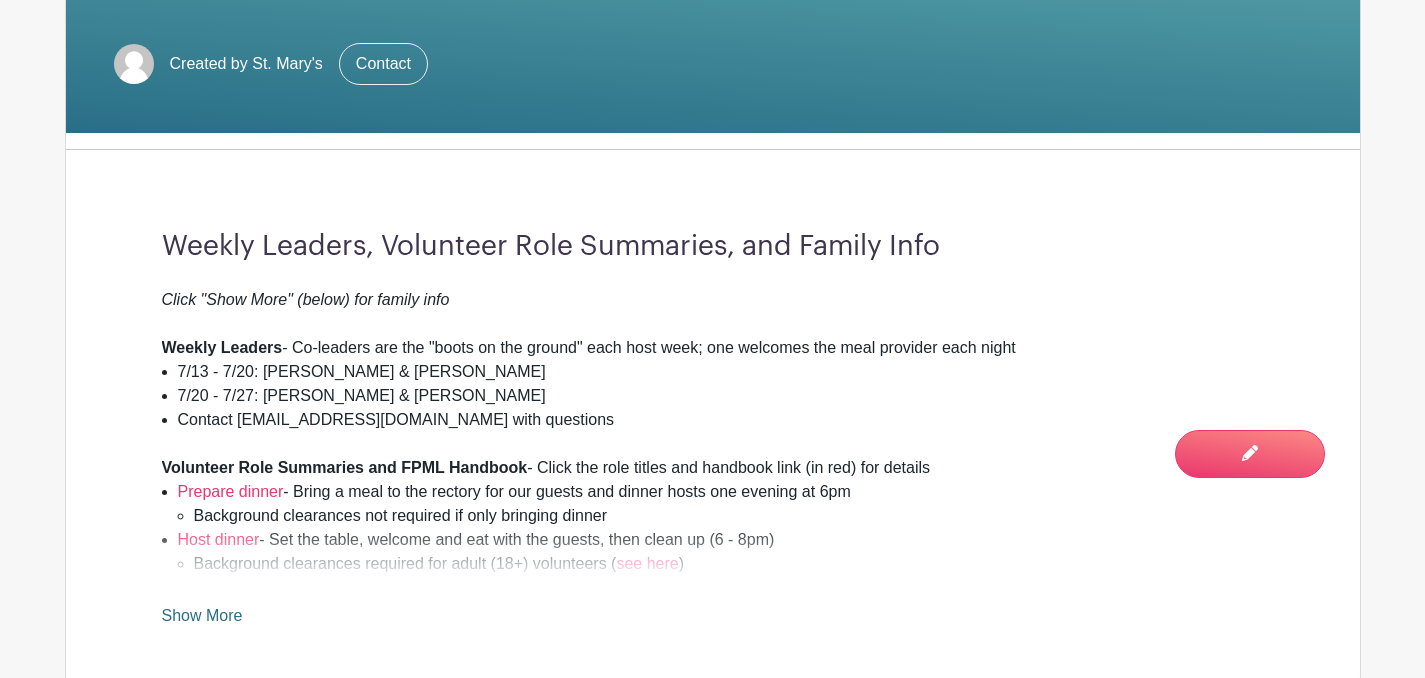 scroll, scrollTop: 497, scrollLeft: 0, axis: vertical 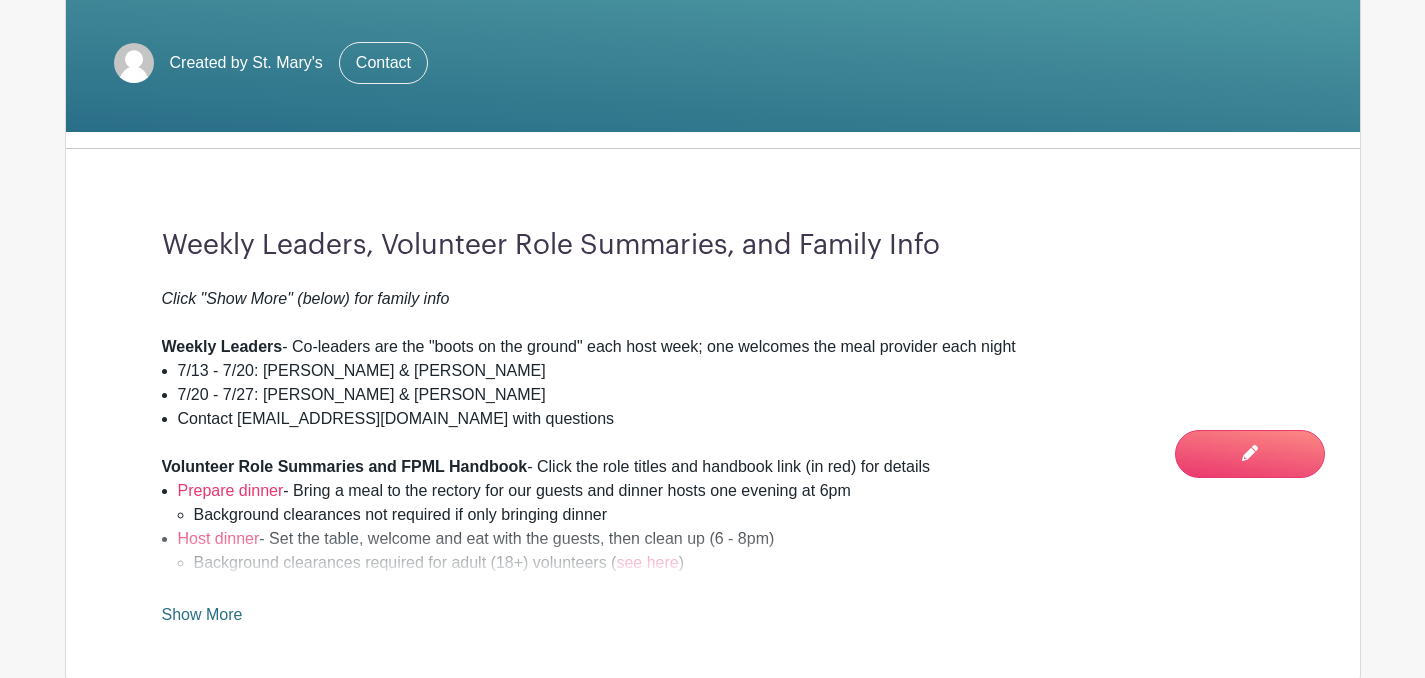 click on "Show More" at bounding box center [202, 618] 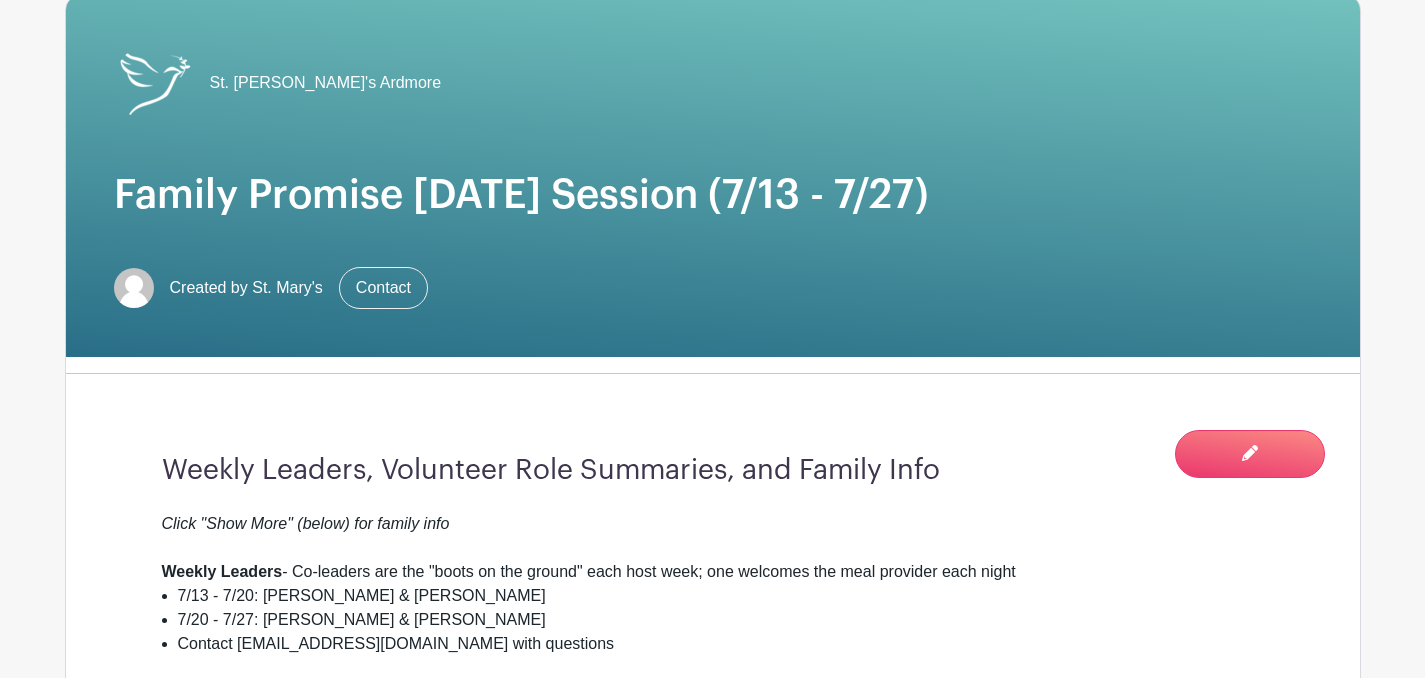 scroll, scrollTop: 0, scrollLeft: 0, axis: both 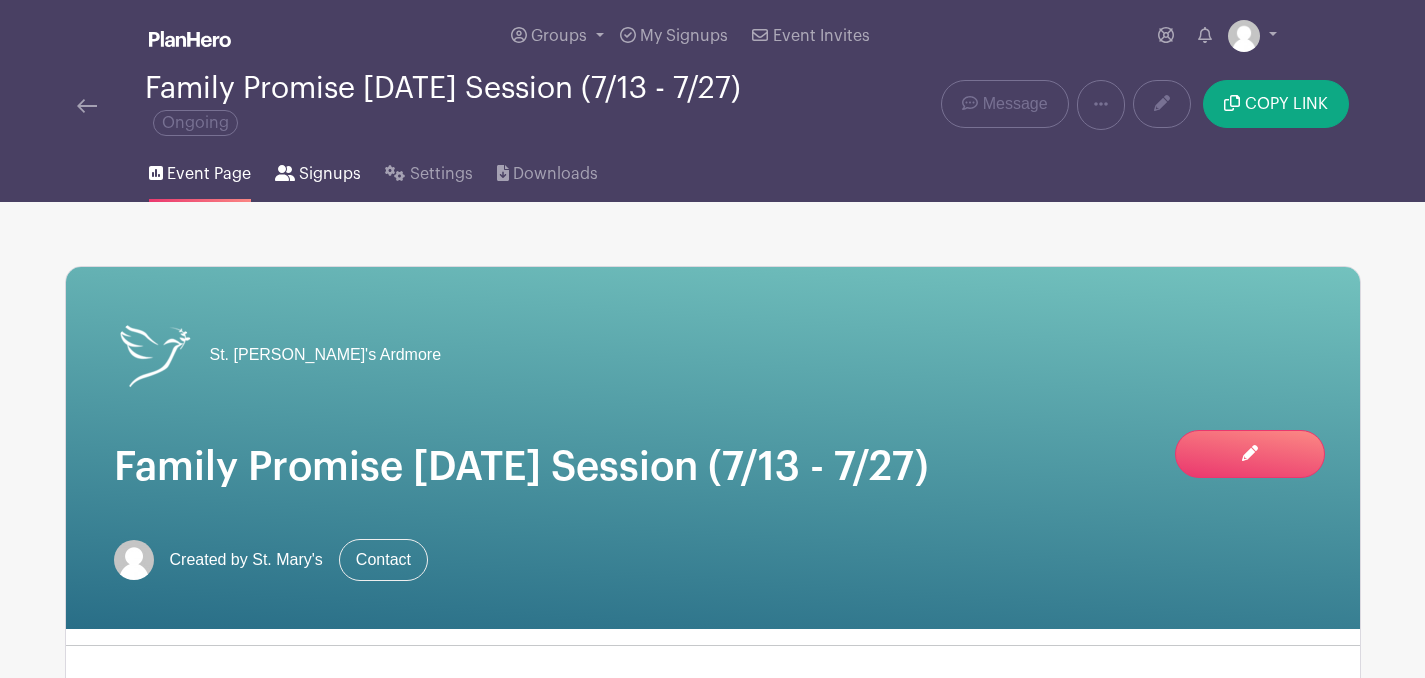 click on "Signups" at bounding box center [330, 174] 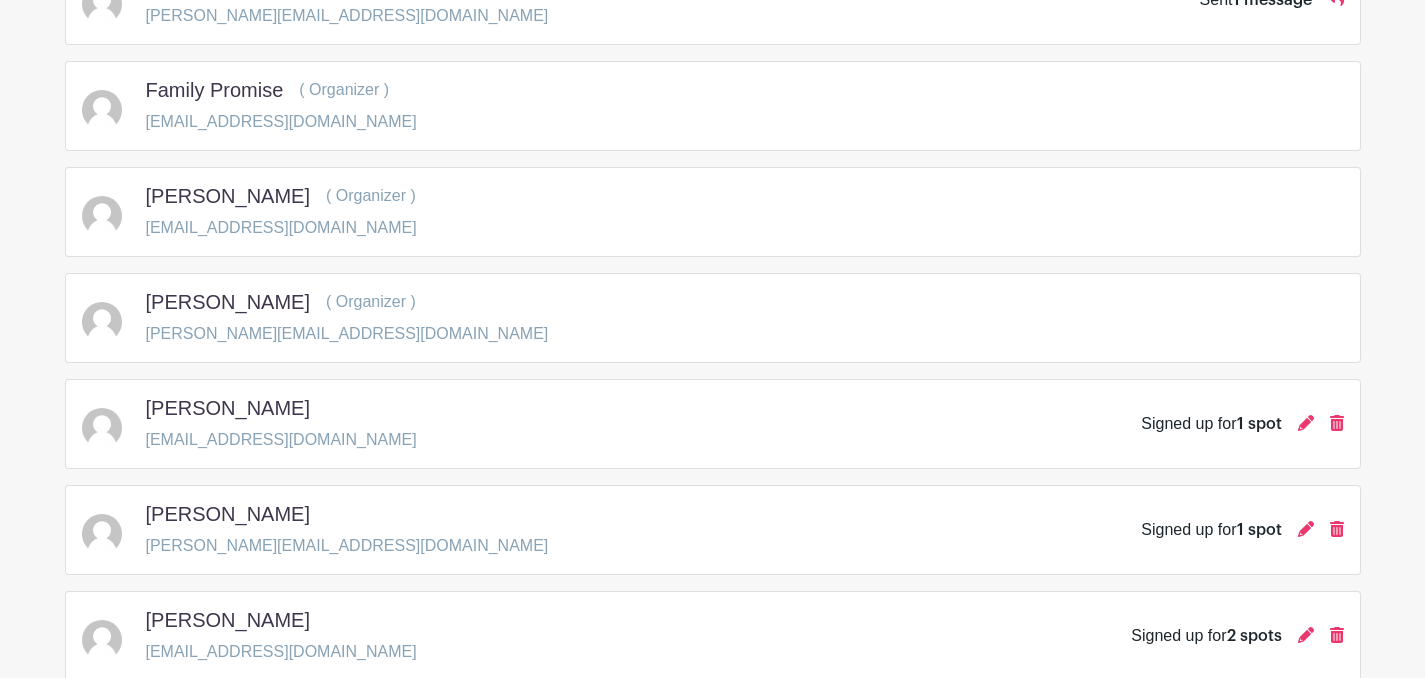 scroll, scrollTop: 413, scrollLeft: 0, axis: vertical 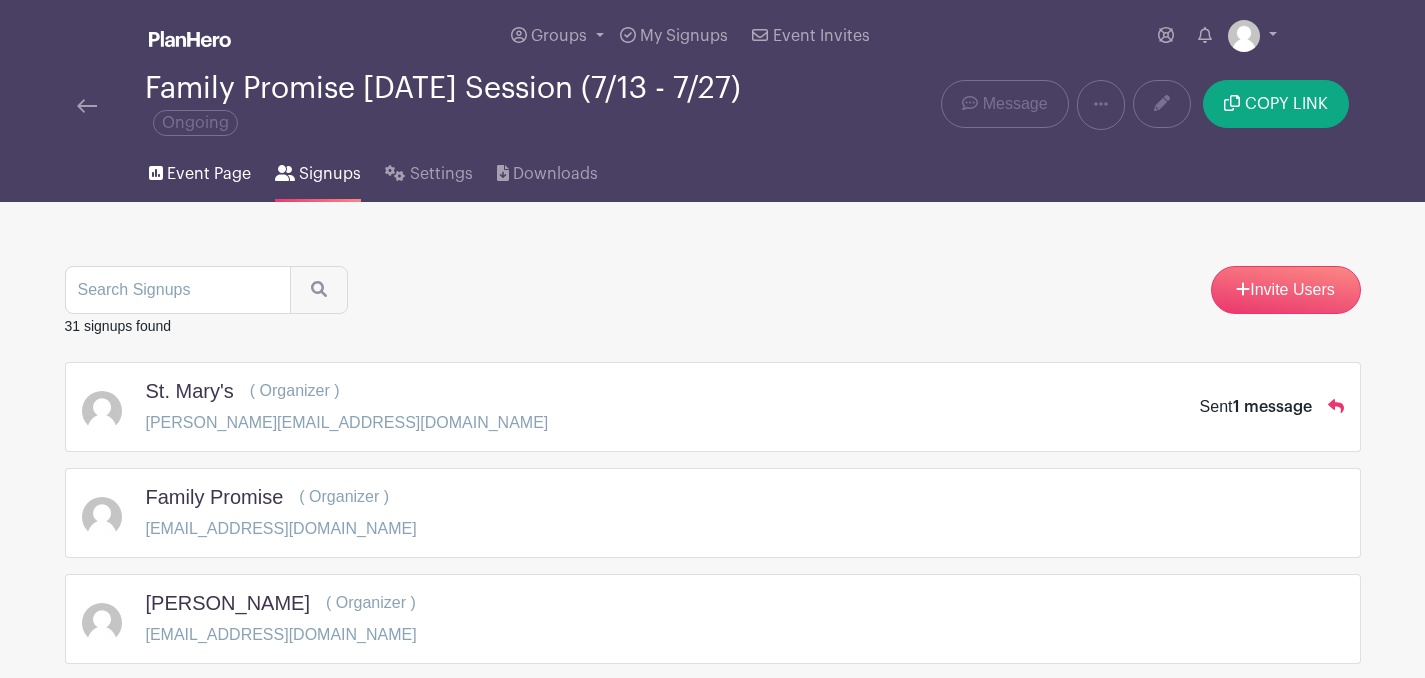 click on "Event Page" at bounding box center (209, 174) 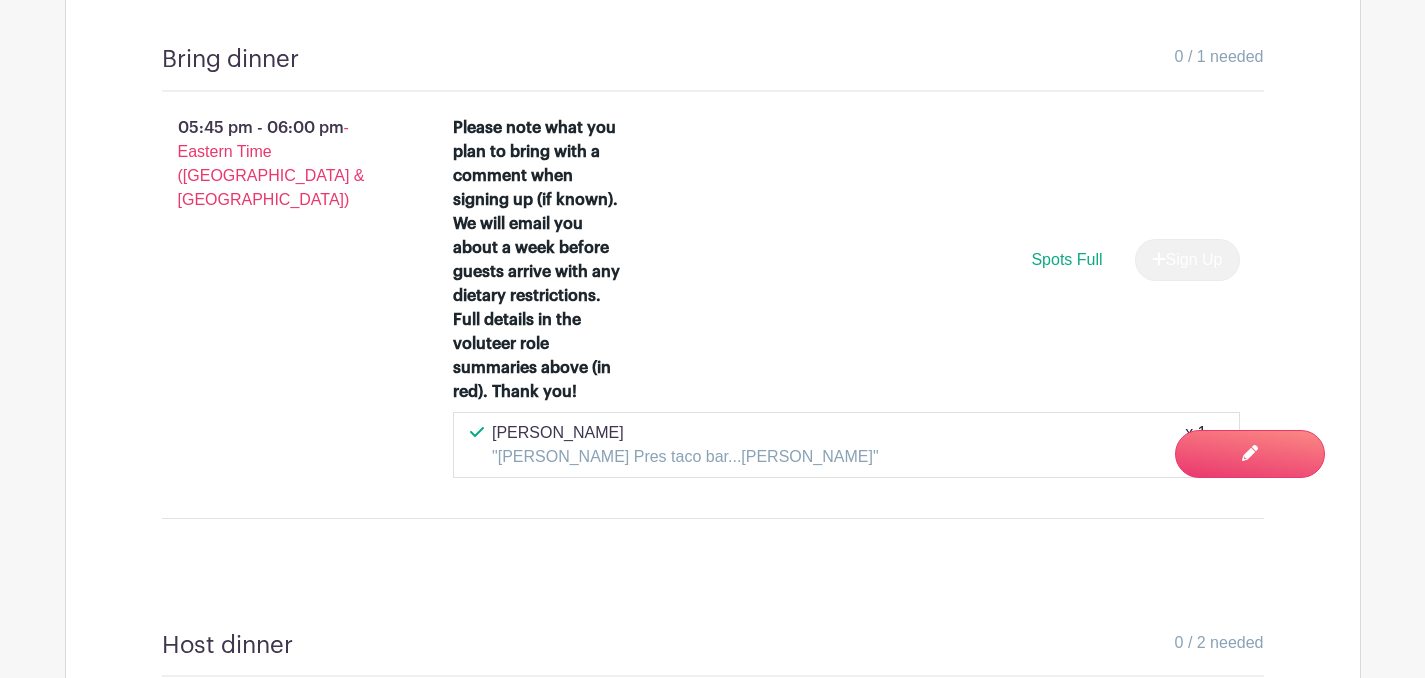 scroll, scrollTop: 2966, scrollLeft: 0, axis: vertical 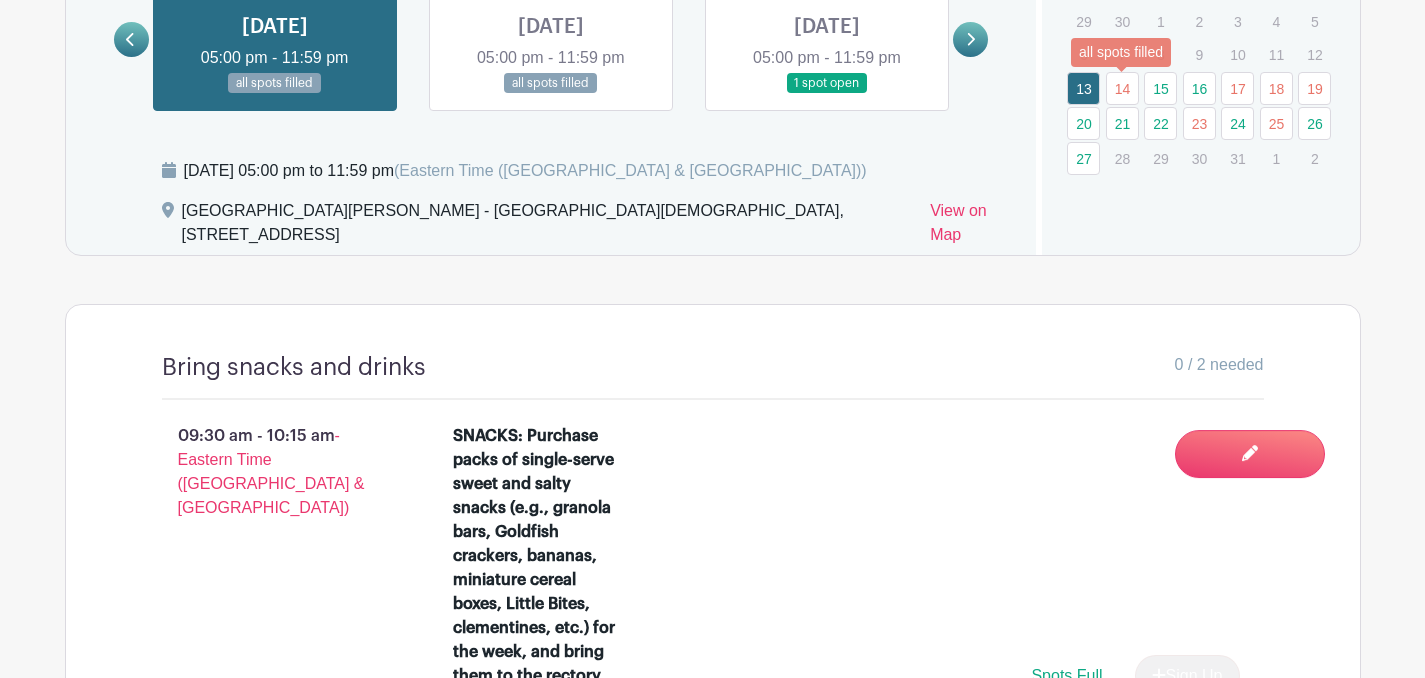 click on "14" at bounding box center [1122, 88] 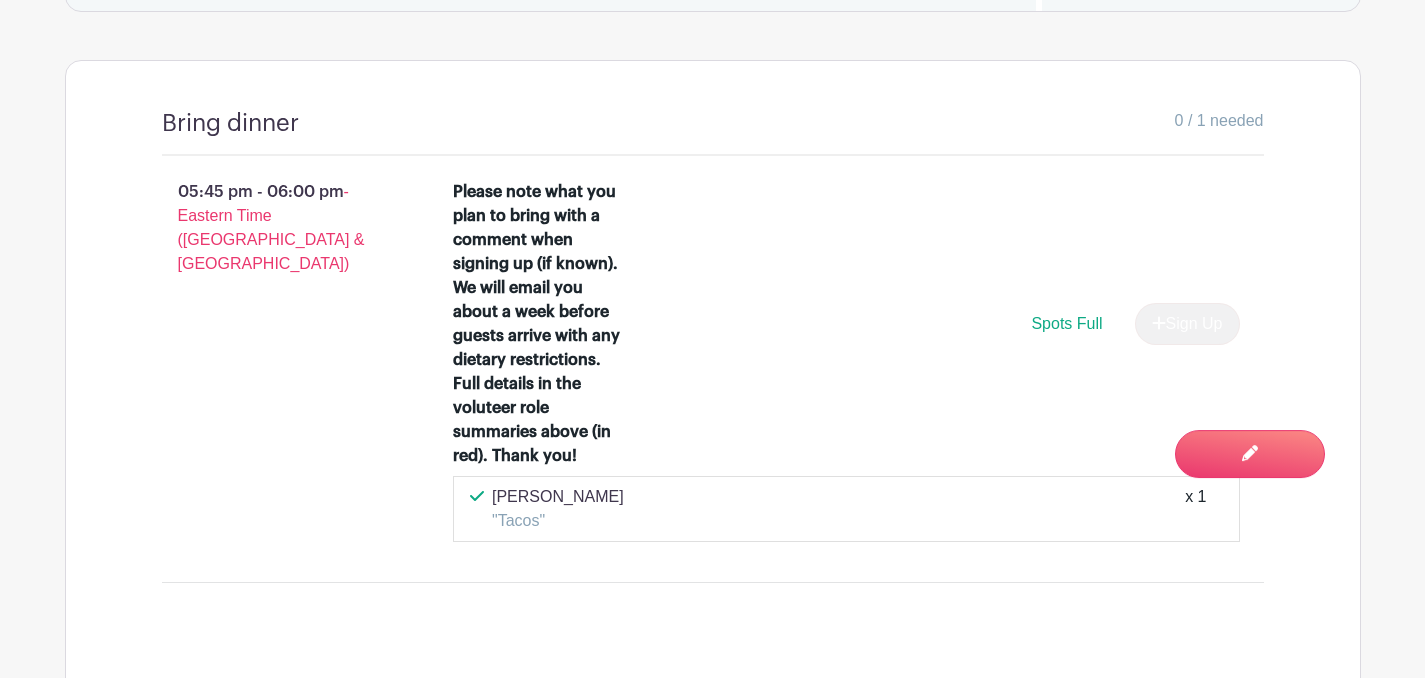 scroll, scrollTop: 1643, scrollLeft: 0, axis: vertical 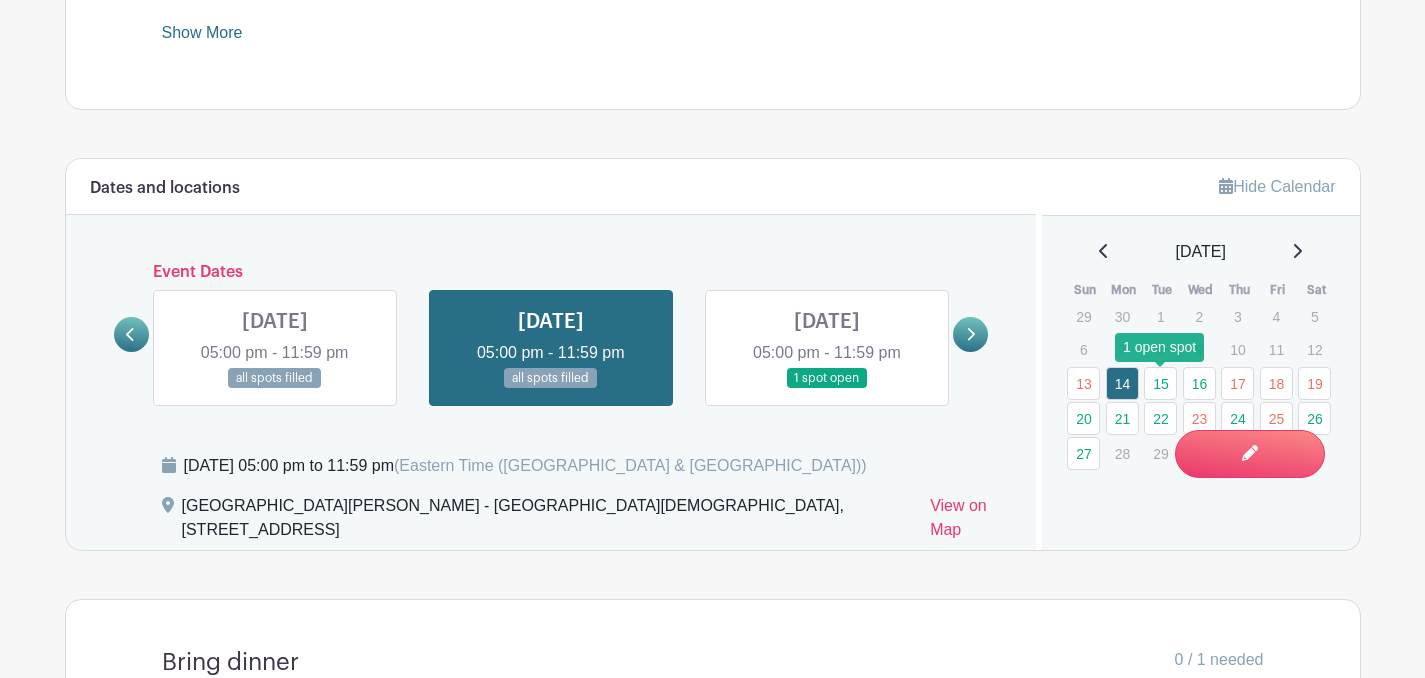 click on "15" at bounding box center [1160, 383] 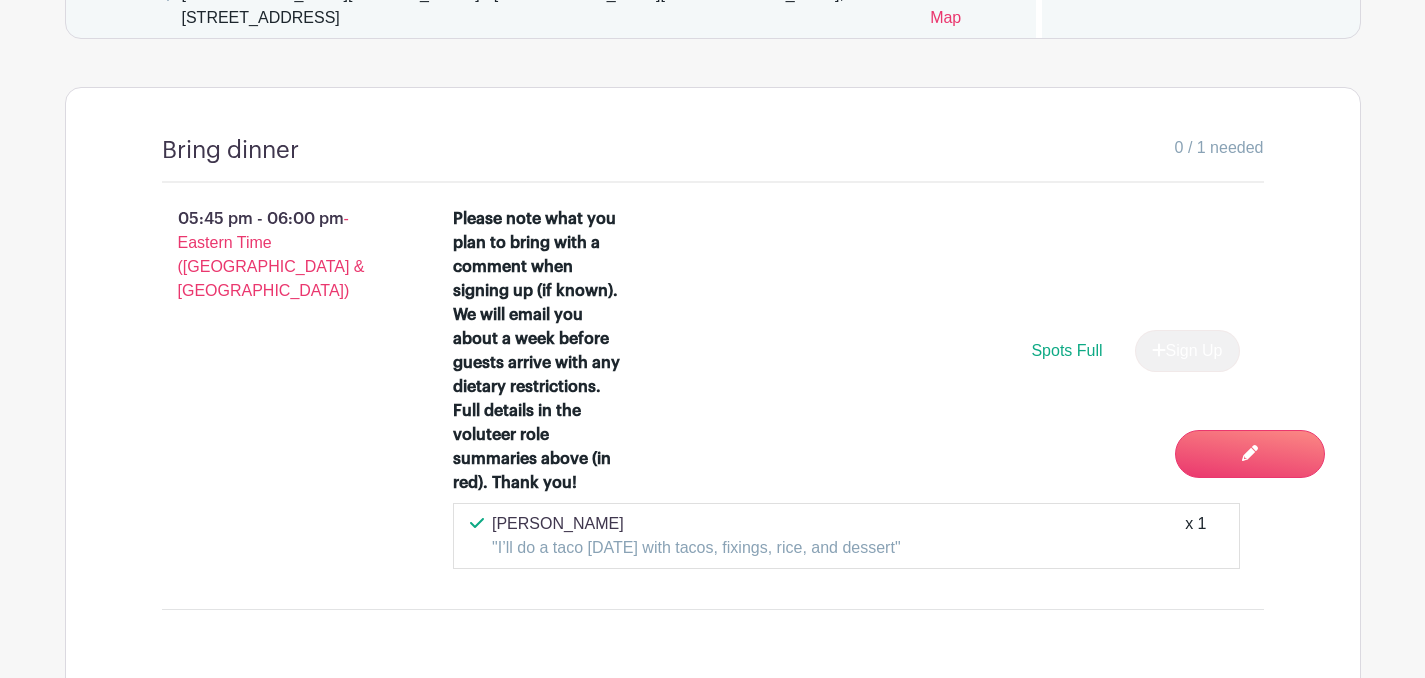 scroll, scrollTop: 1604, scrollLeft: 0, axis: vertical 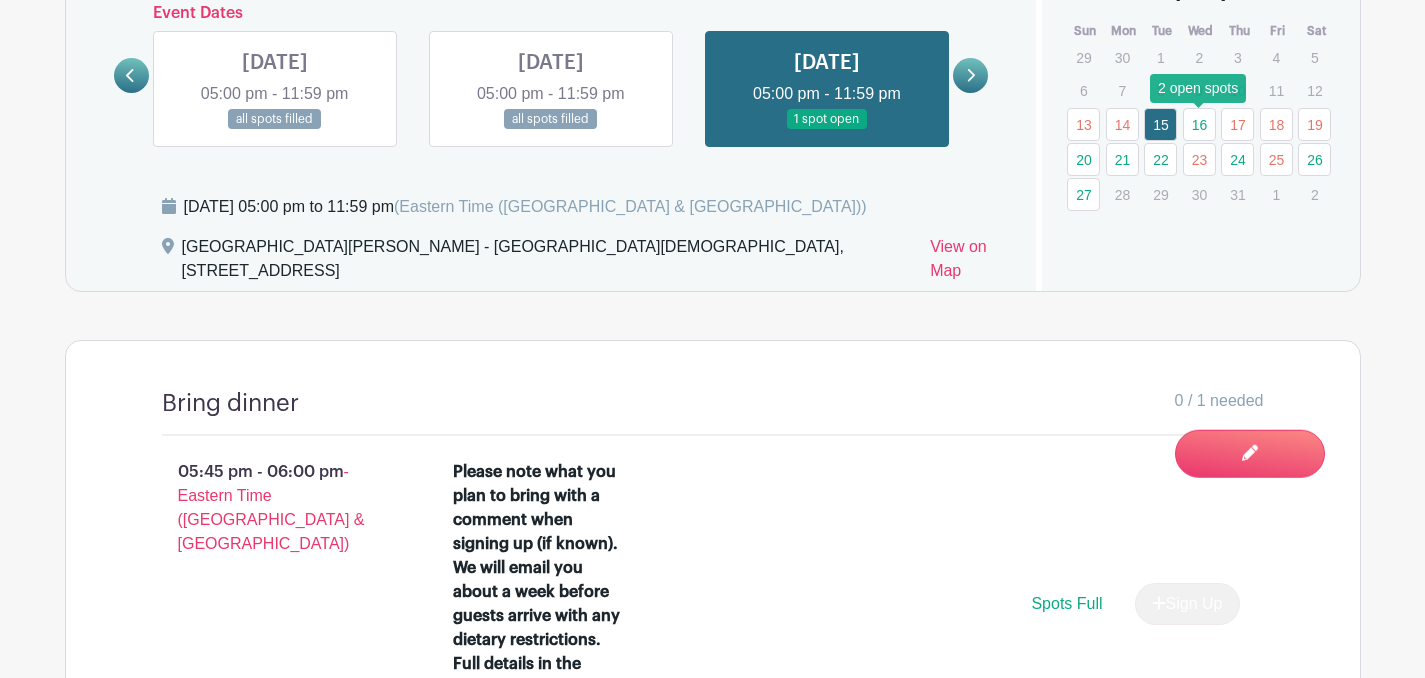 click on "16" at bounding box center [1199, 124] 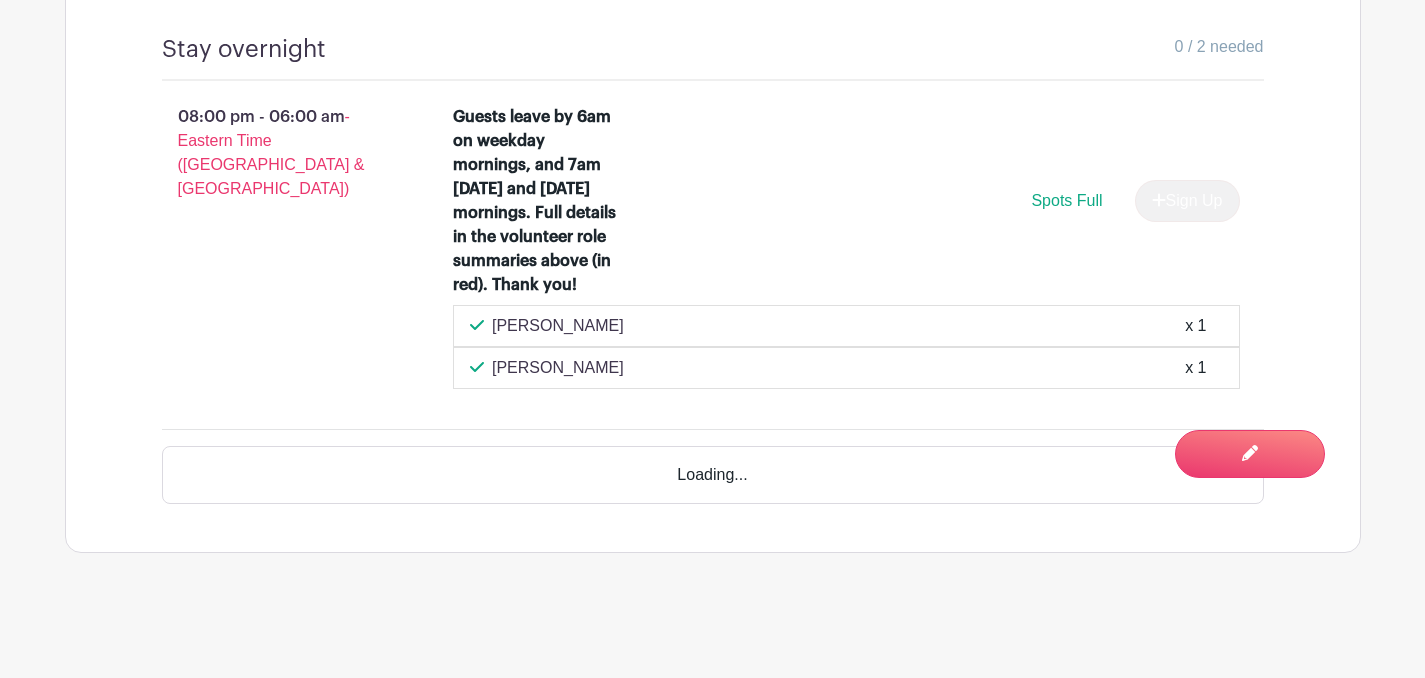 scroll, scrollTop: 2767, scrollLeft: 0, axis: vertical 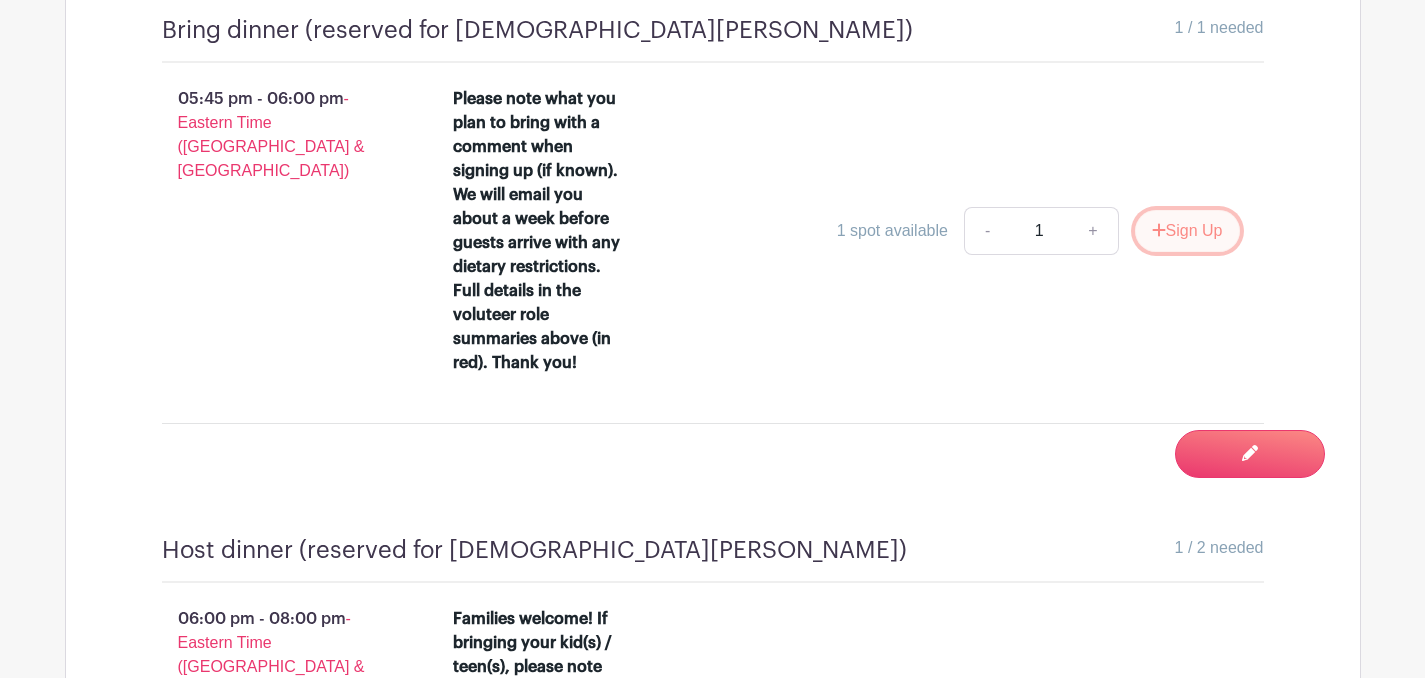 click on "Sign Up" at bounding box center (1187, 231) 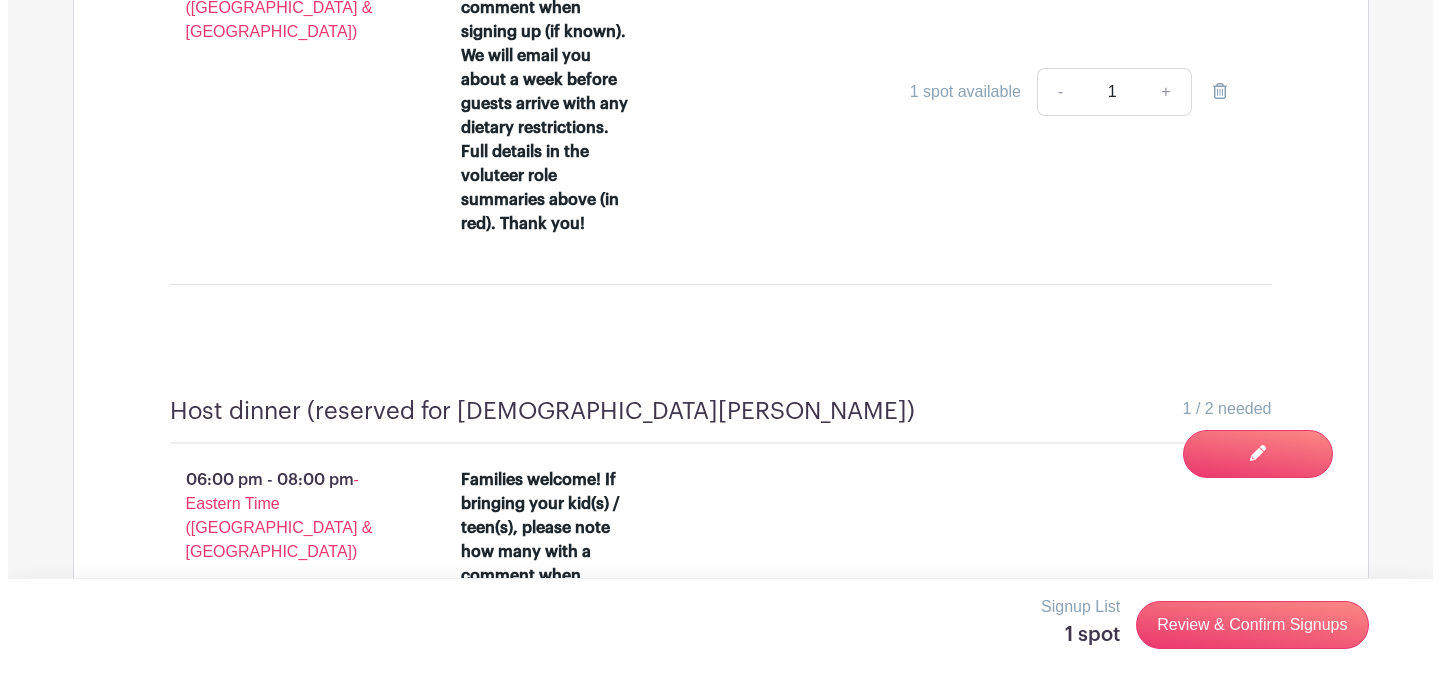 scroll, scrollTop: 2181, scrollLeft: 0, axis: vertical 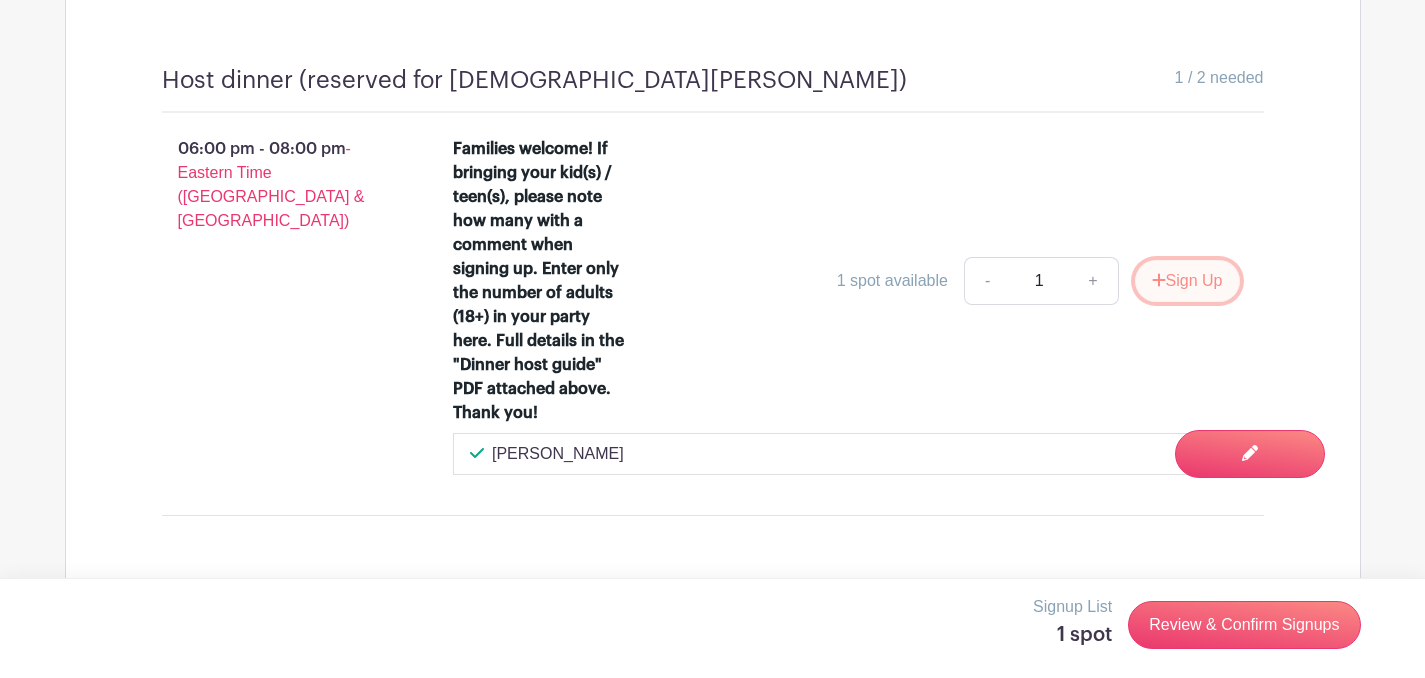 click on "Sign Up" at bounding box center [1187, 281] 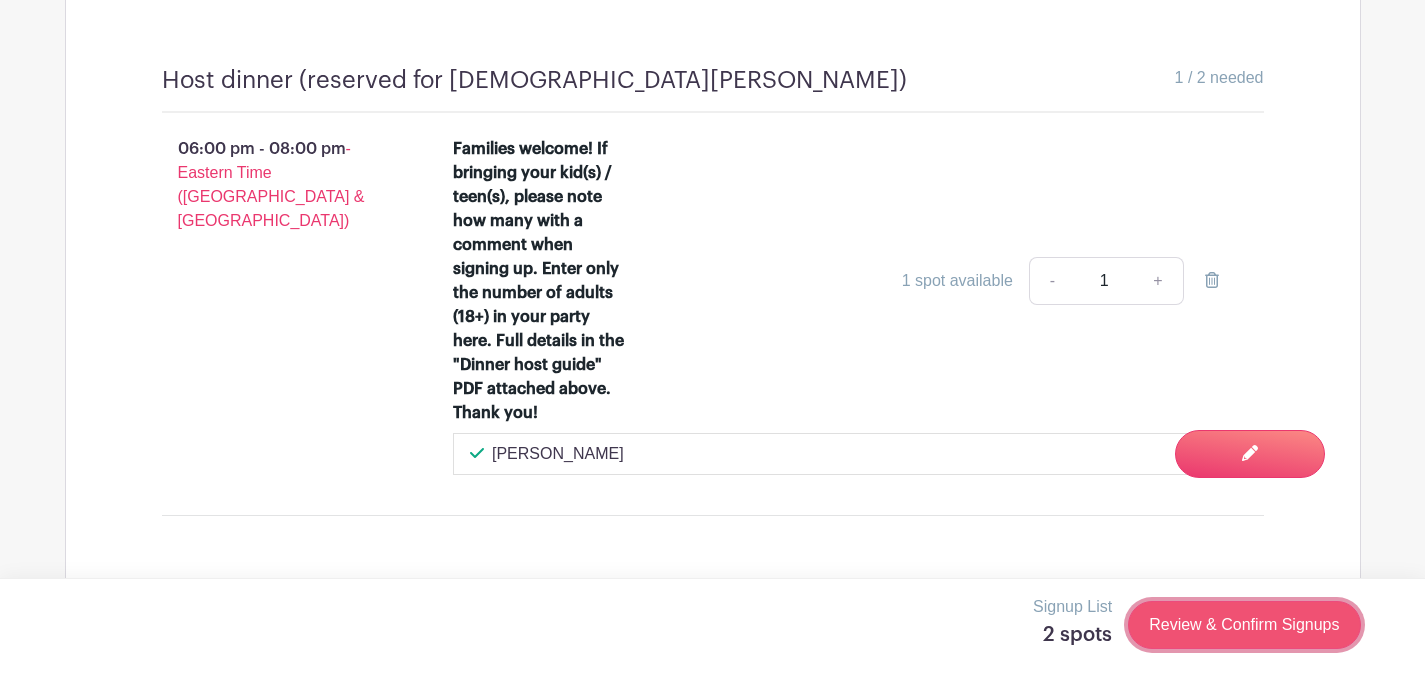 click on "Review & Confirm Signups" at bounding box center (1244, 625) 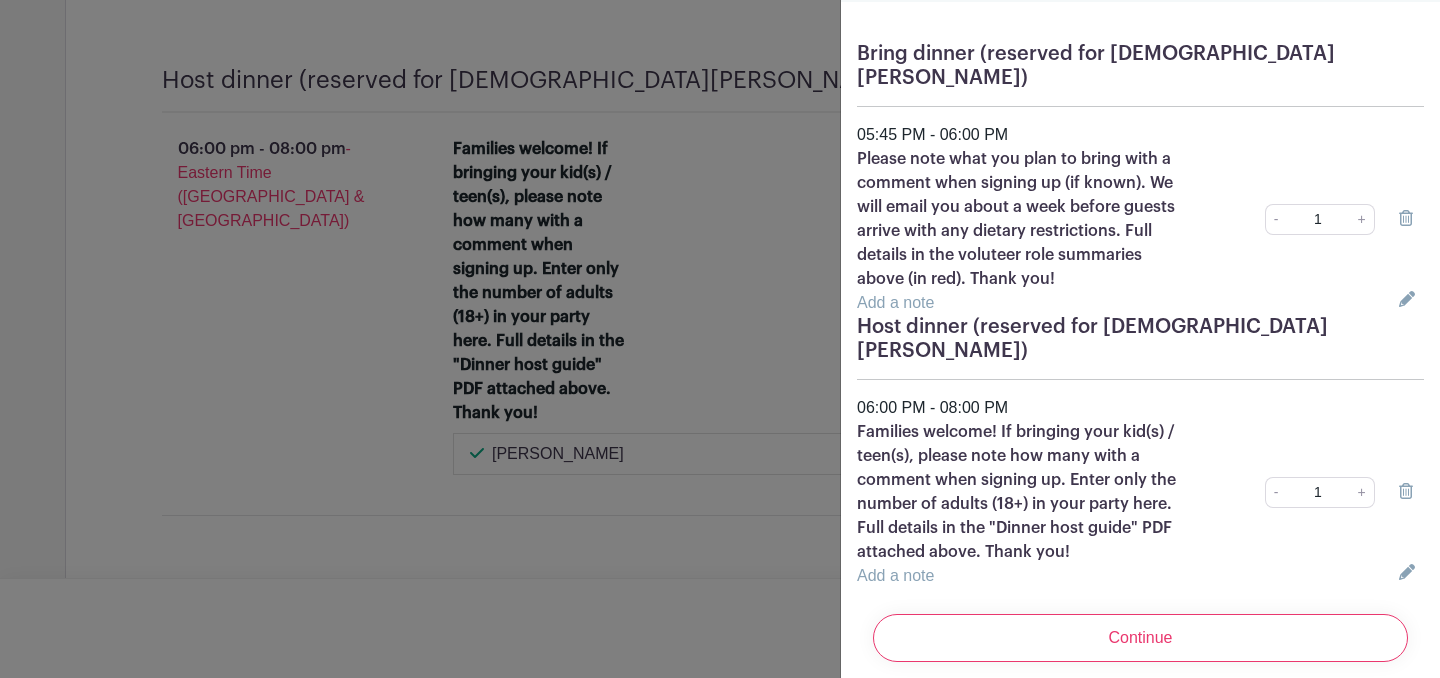 scroll, scrollTop: 203, scrollLeft: 0, axis: vertical 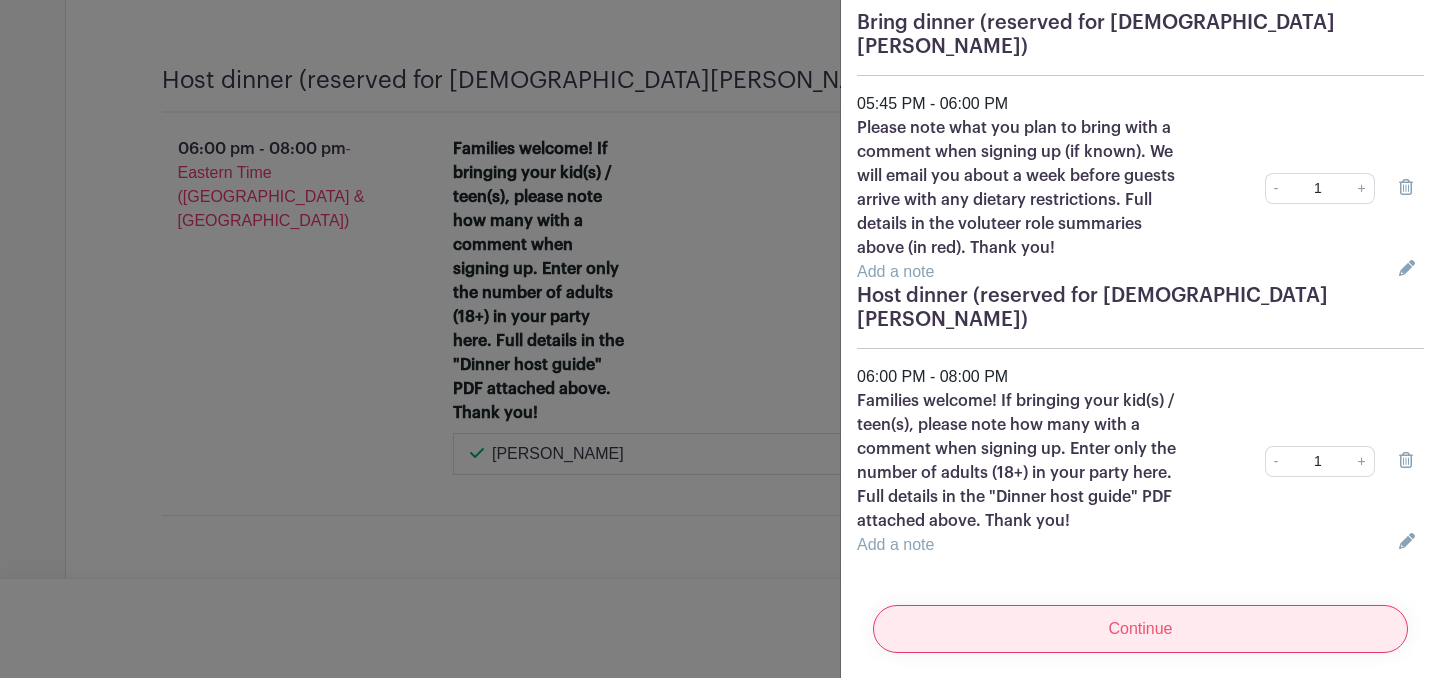 click on "Continue" at bounding box center [1140, 629] 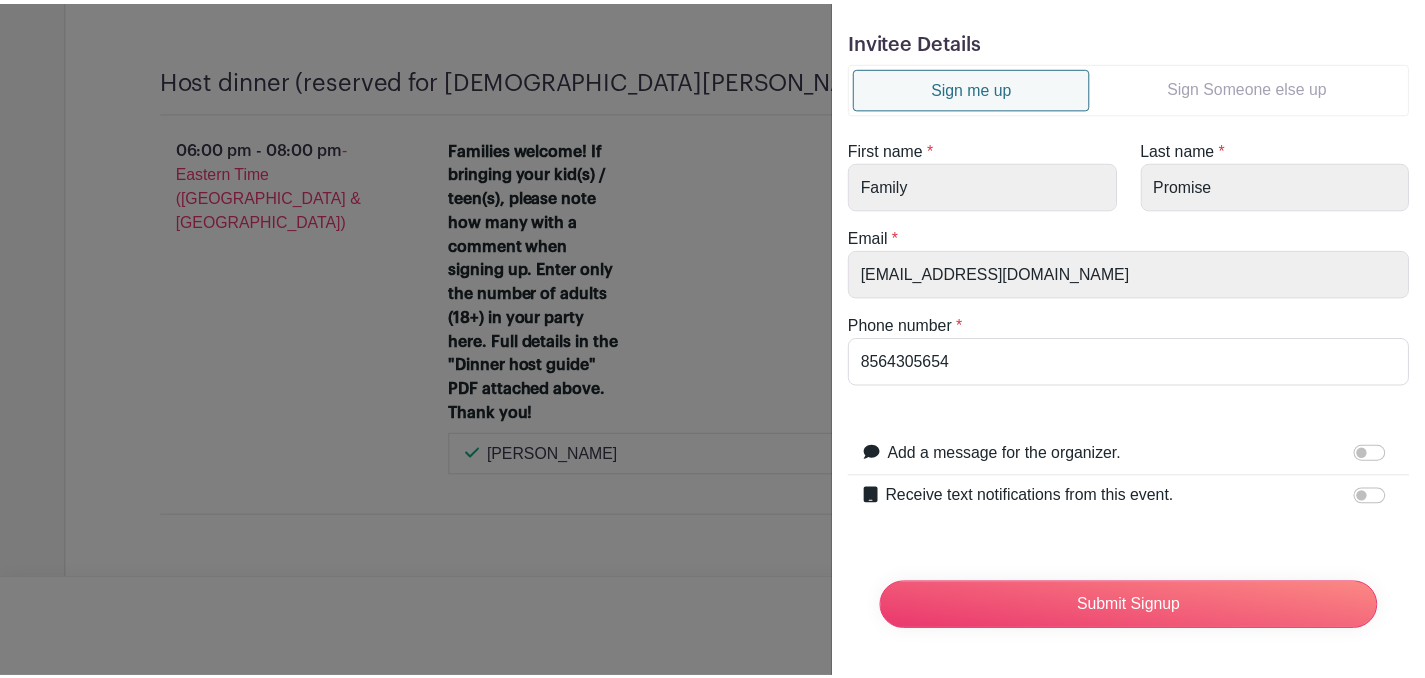 scroll, scrollTop: 65, scrollLeft: 0, axis: vertical 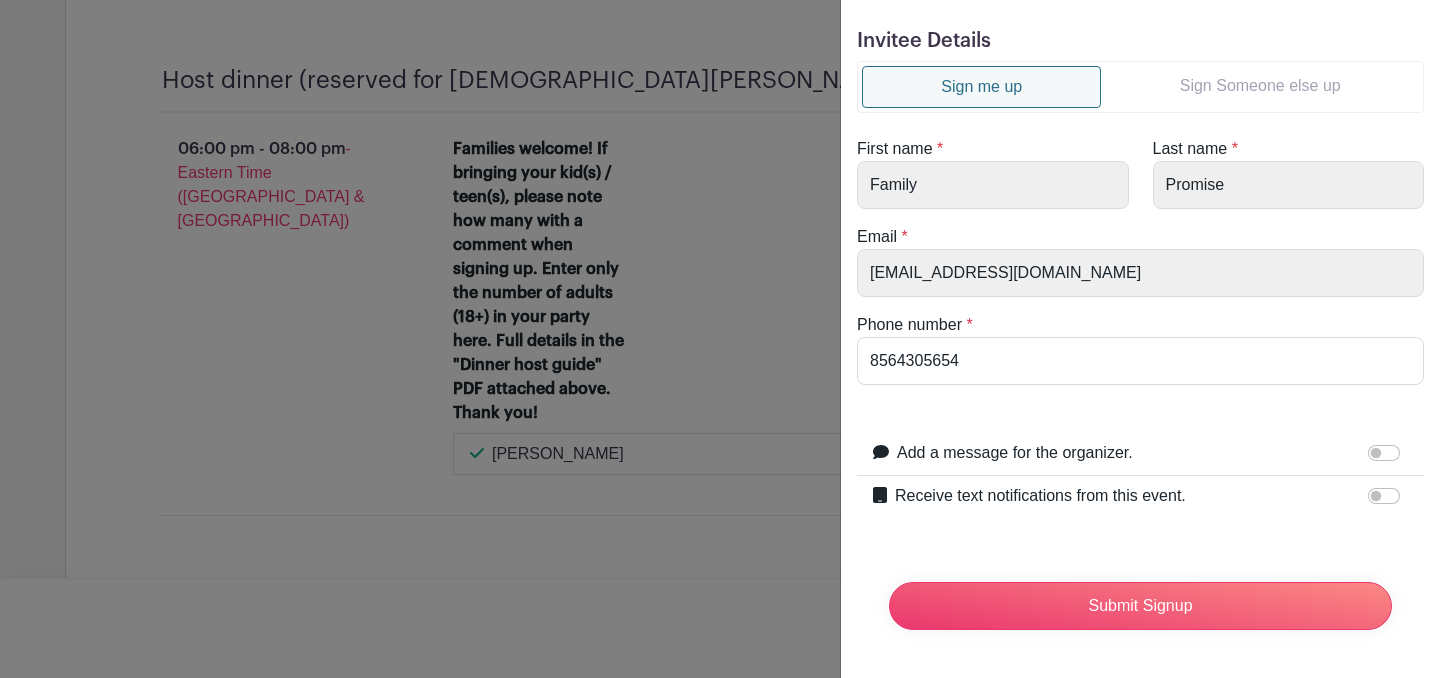 click on "Sign Someone else up" at bounding box center (1260, 86) 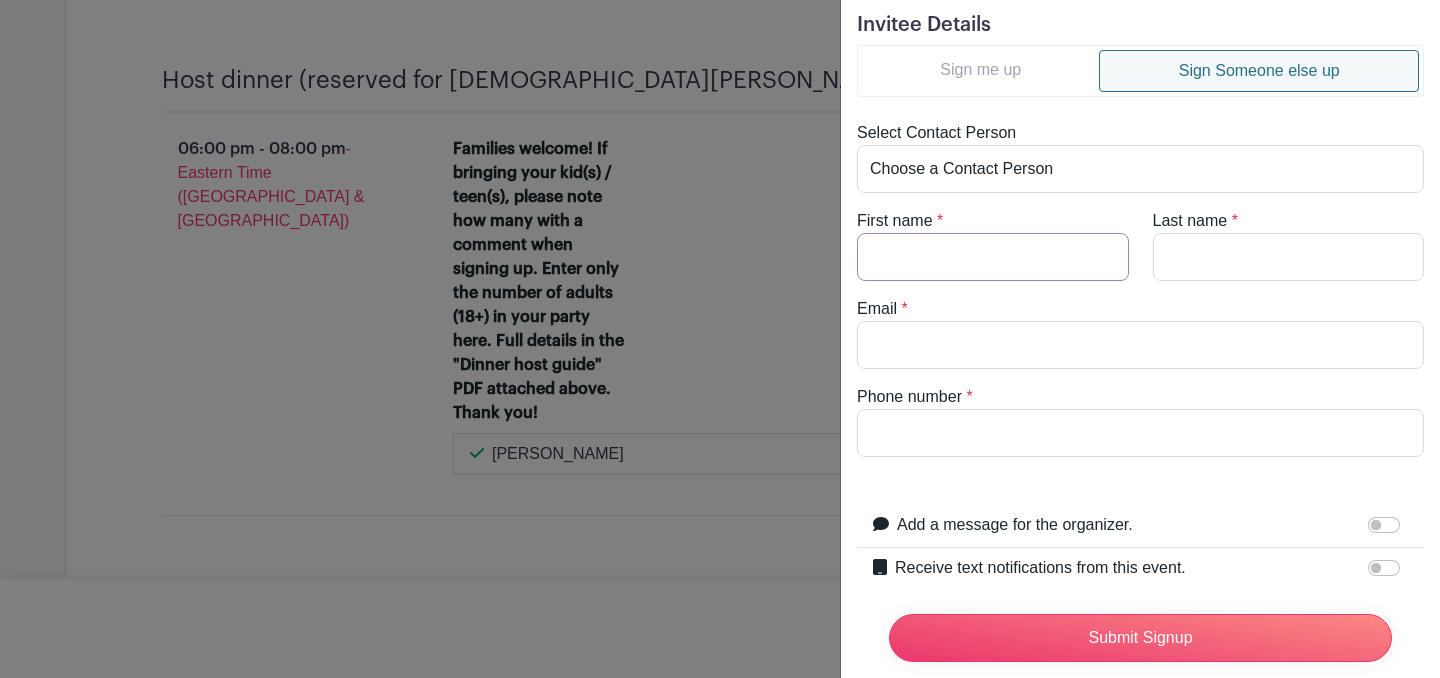 click on "First name" at bounding box center (993, 257) 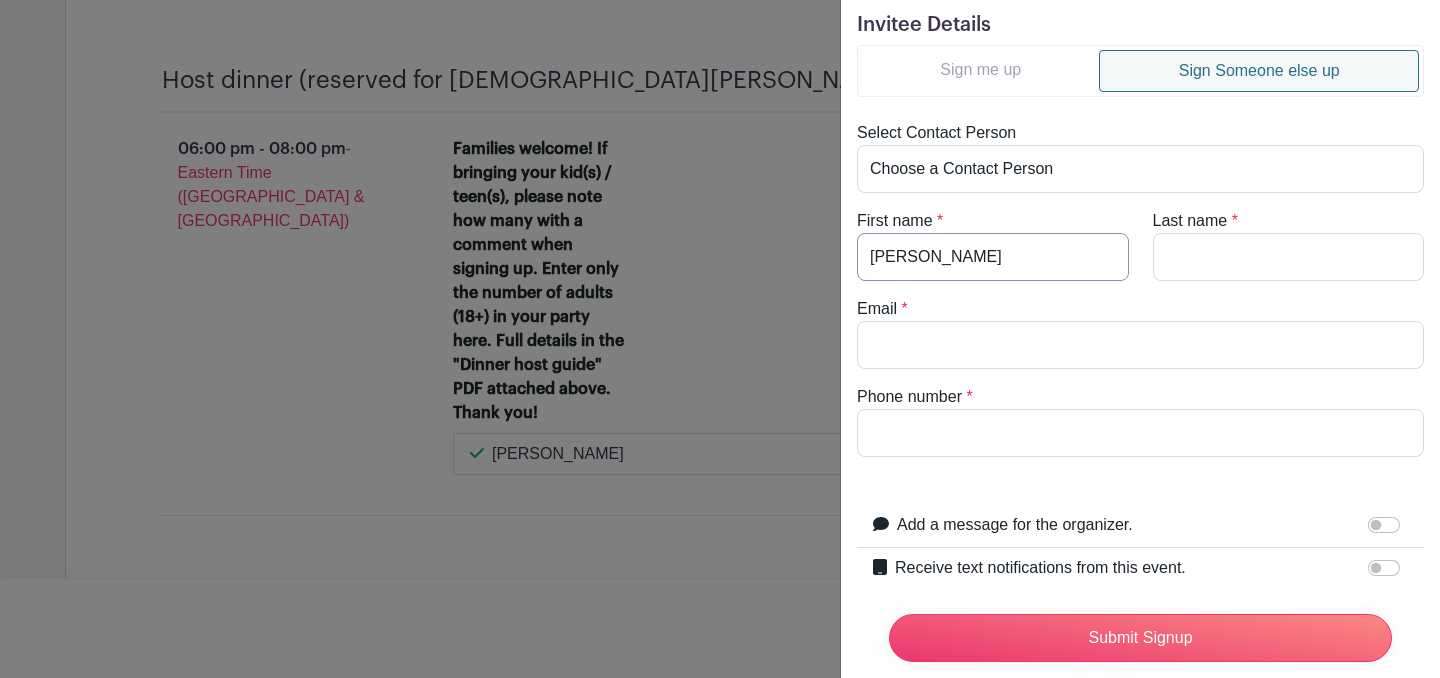 type on "[PERSON_NAME]" 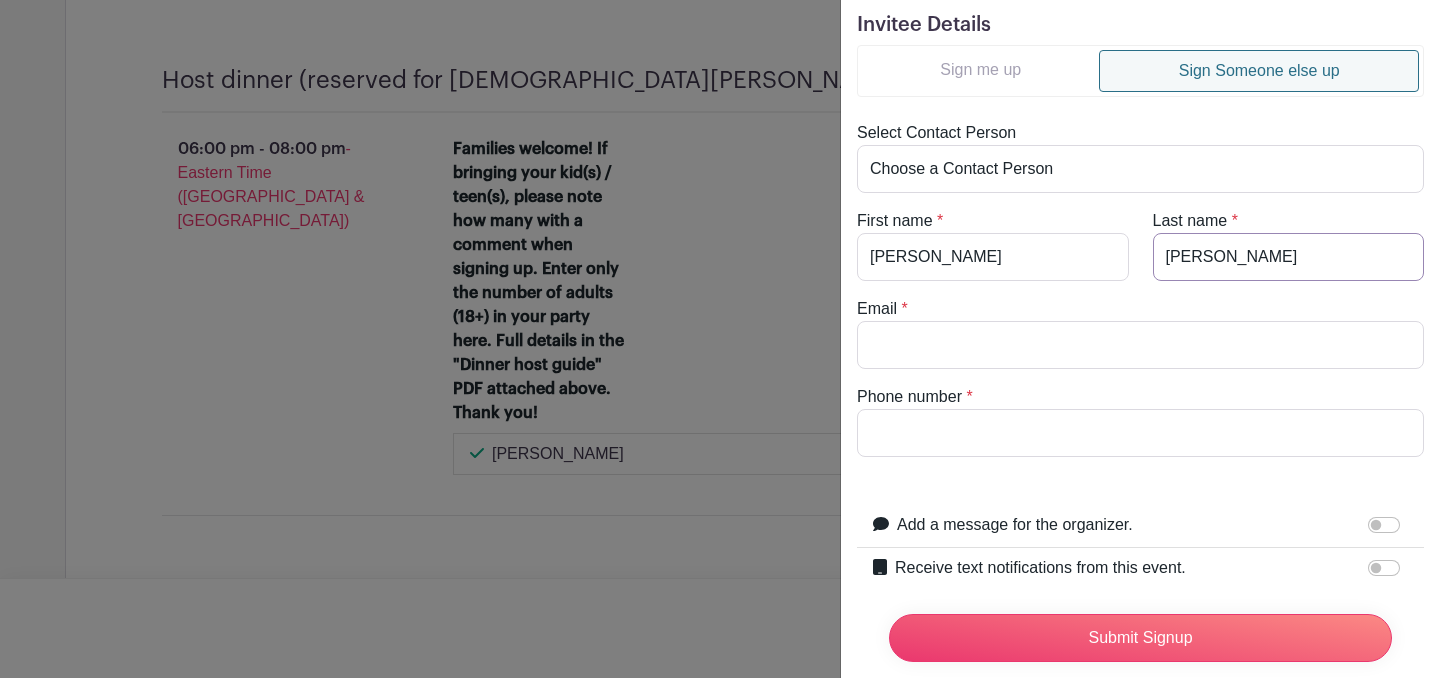 type on "[PERSON_NAME]" 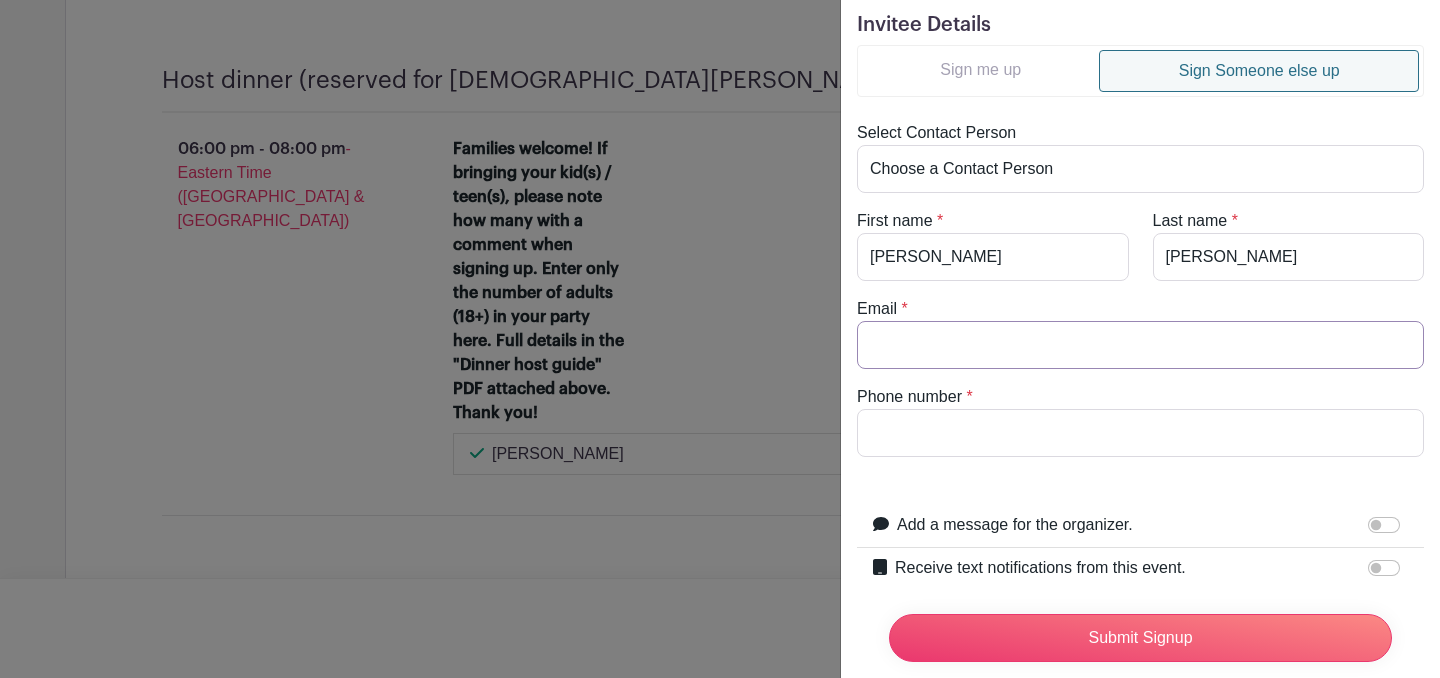 paste on "[PERSON_NAME][EMAIL_ADDRESS][DOMAIN_NAME]" 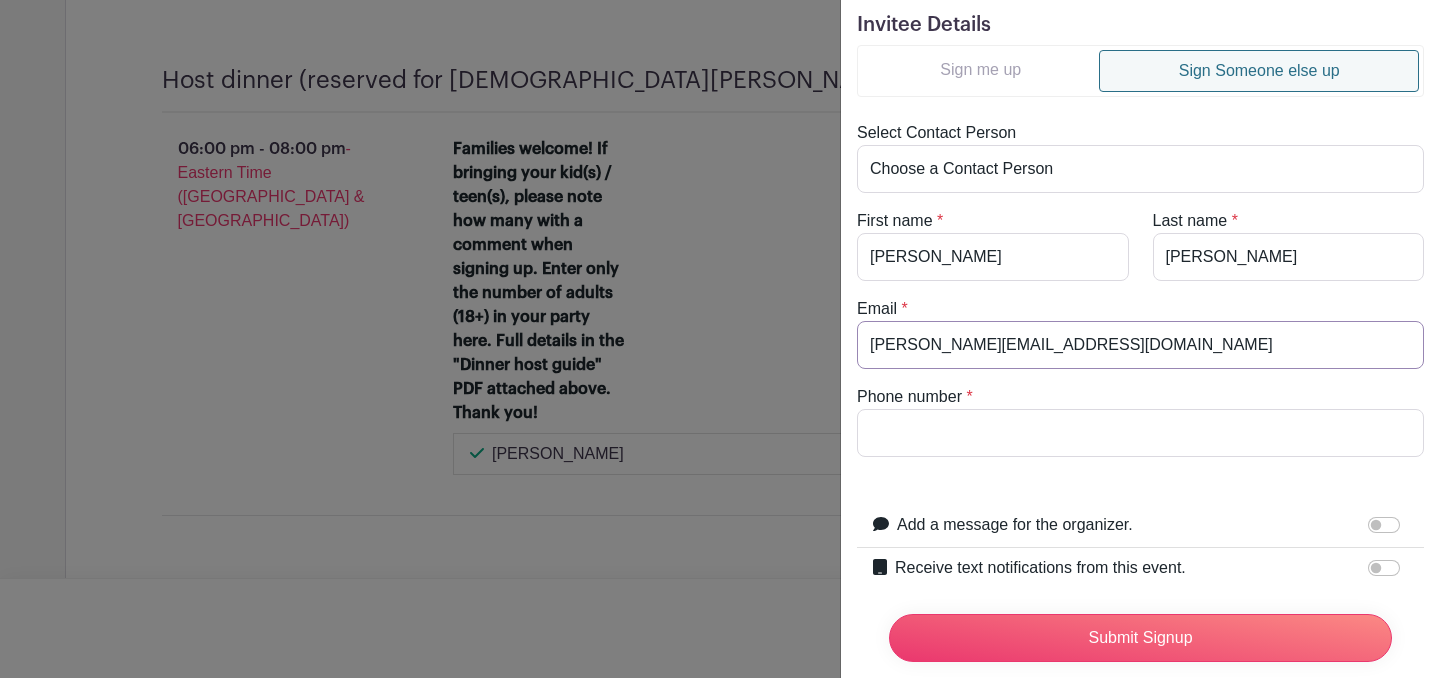 type on "[PERSON_NAME][EMAIL_ADDRESS][DOMAIN_NAME]" 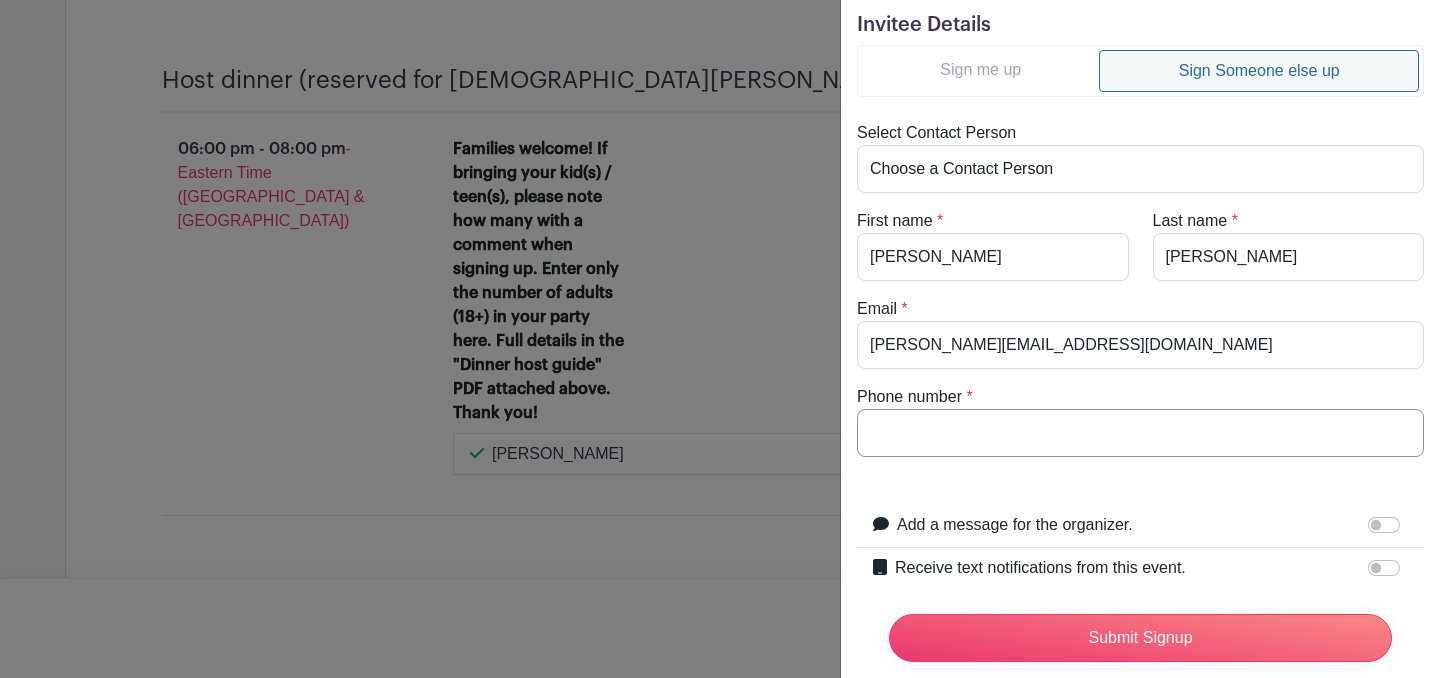 click on "Phone number" at bounding box center [1140, 433] 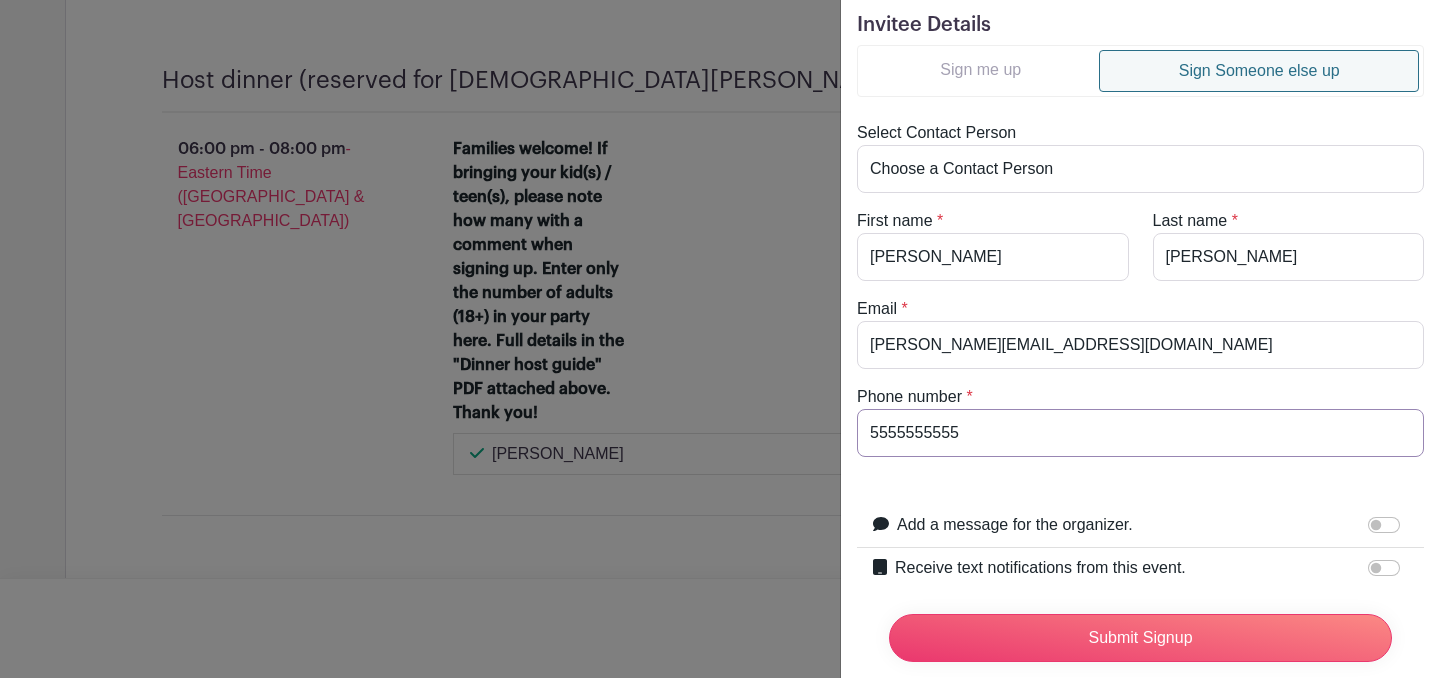 type on "5555555555" 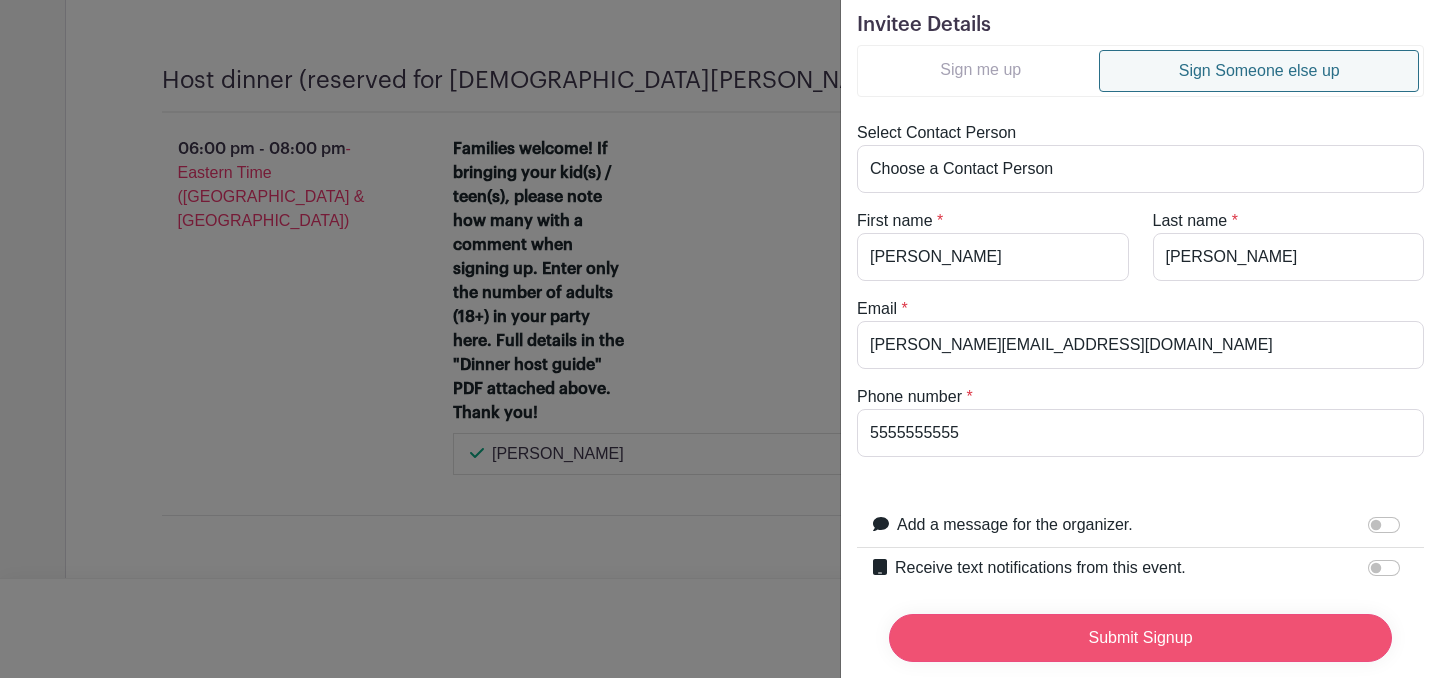 click on "Submit Signup" at bounding box center [1140, 638] 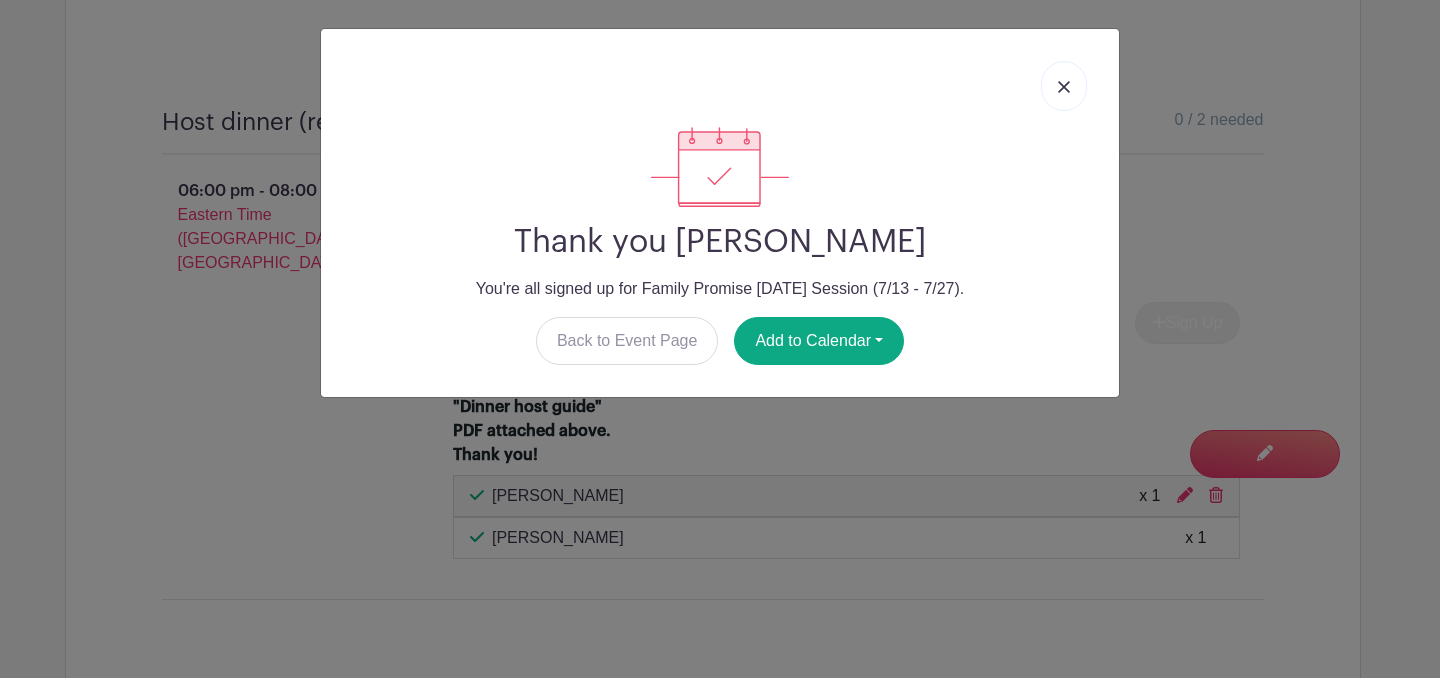 click at bounding box center (1064, 87) 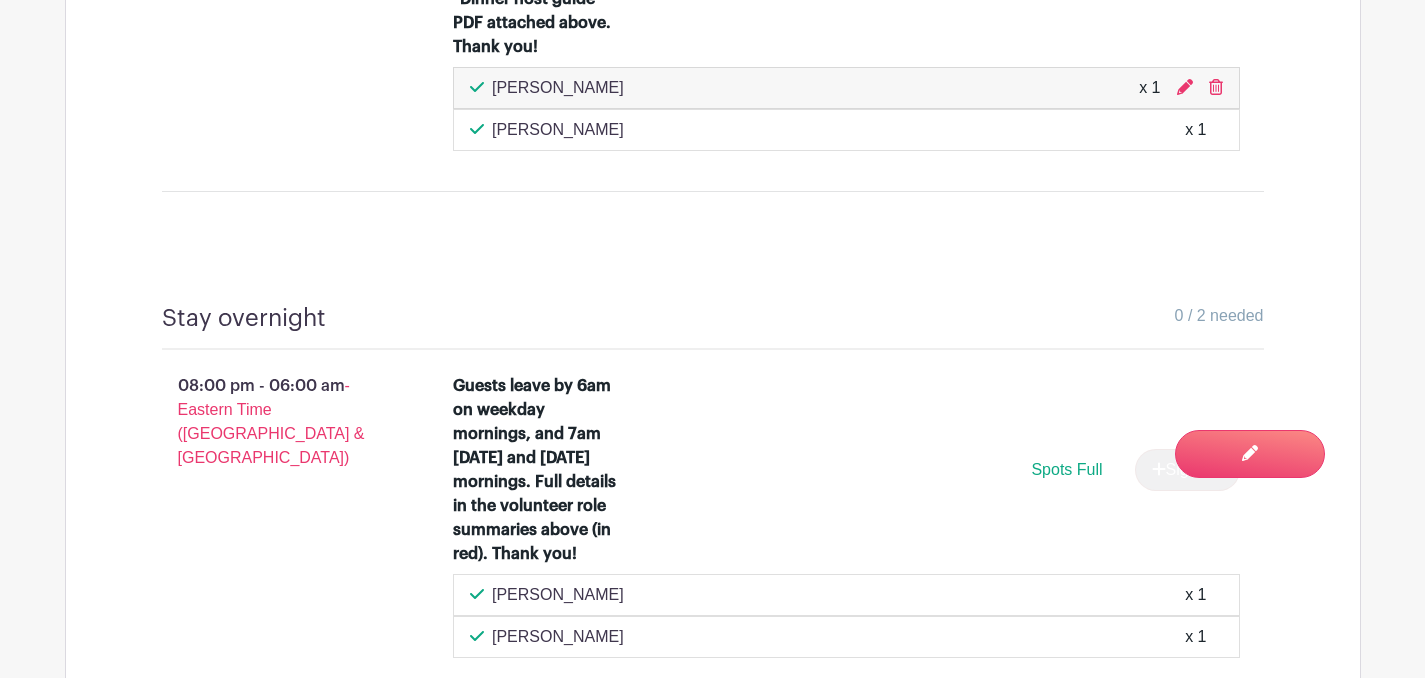 scroll, scrollTop: 2851, scrollLeft: 0, axis: vertical 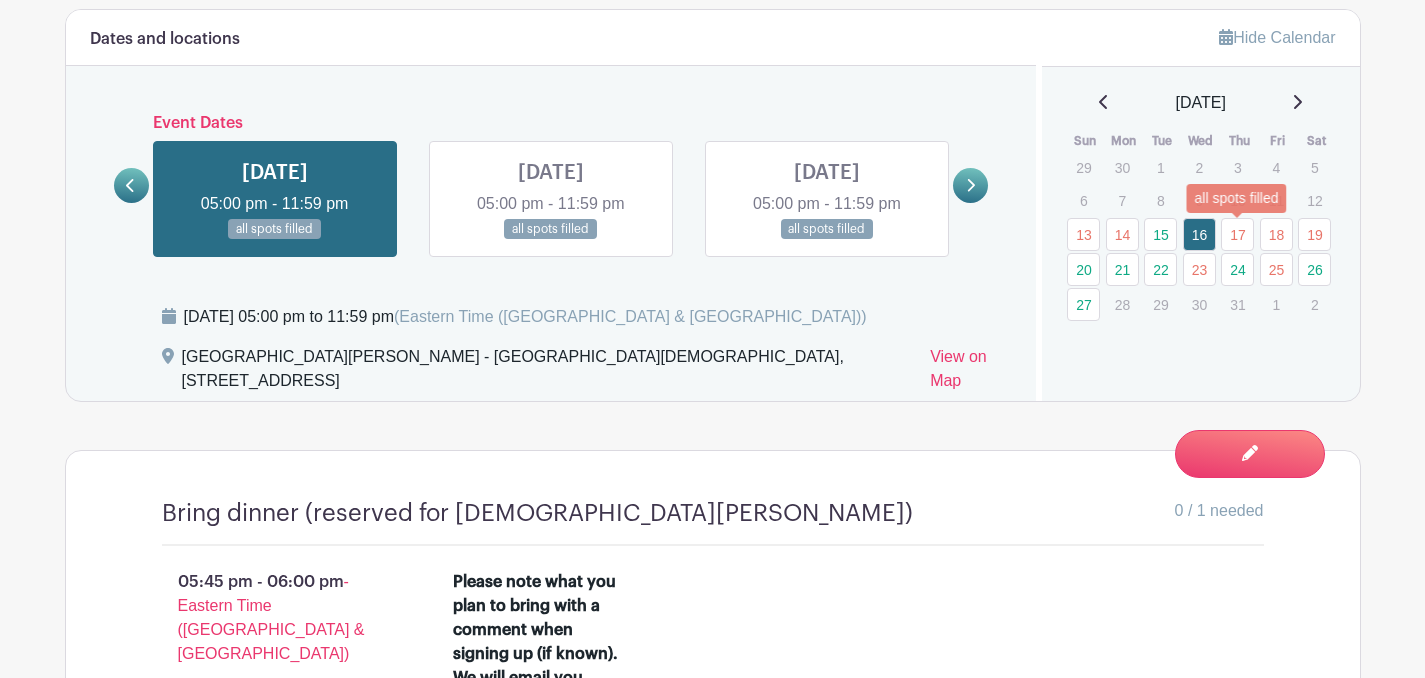 click on "17" at bounding box center [1237, 234] 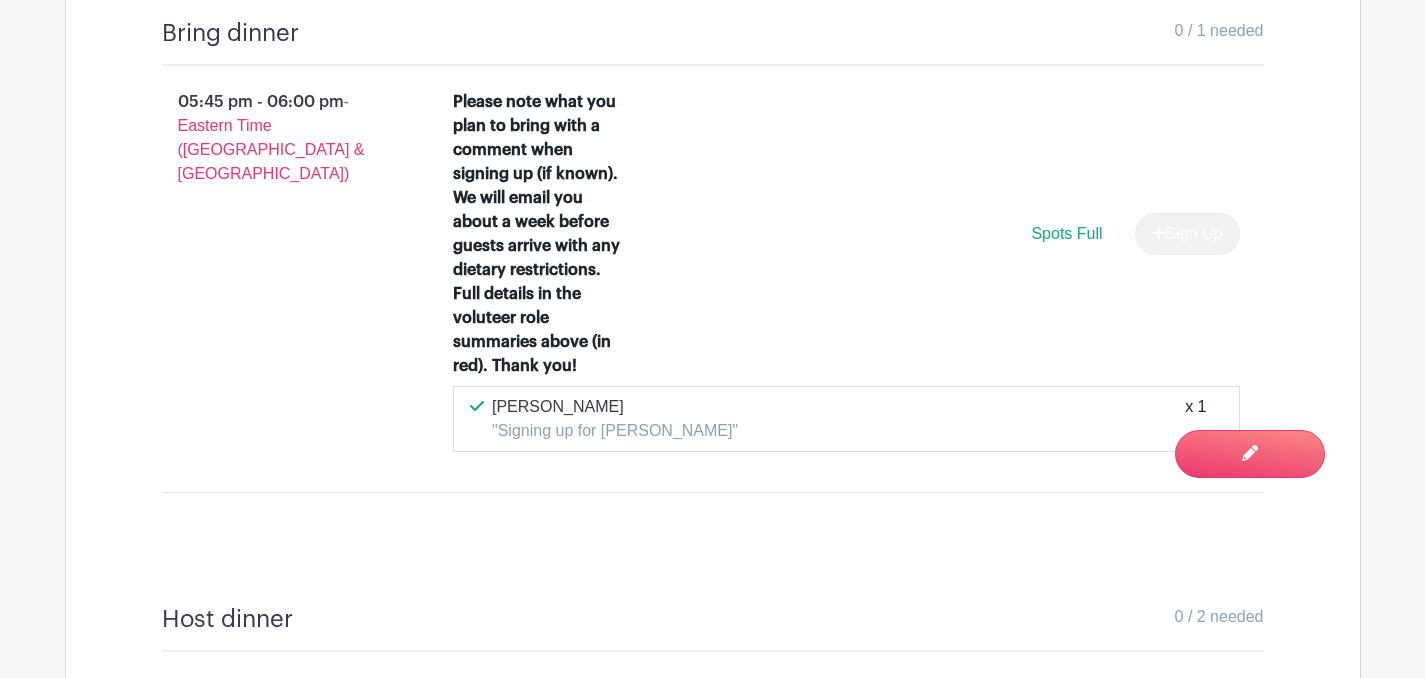 scroll, scrollTop: 1726, scrollLeft: 0, axis: vertical 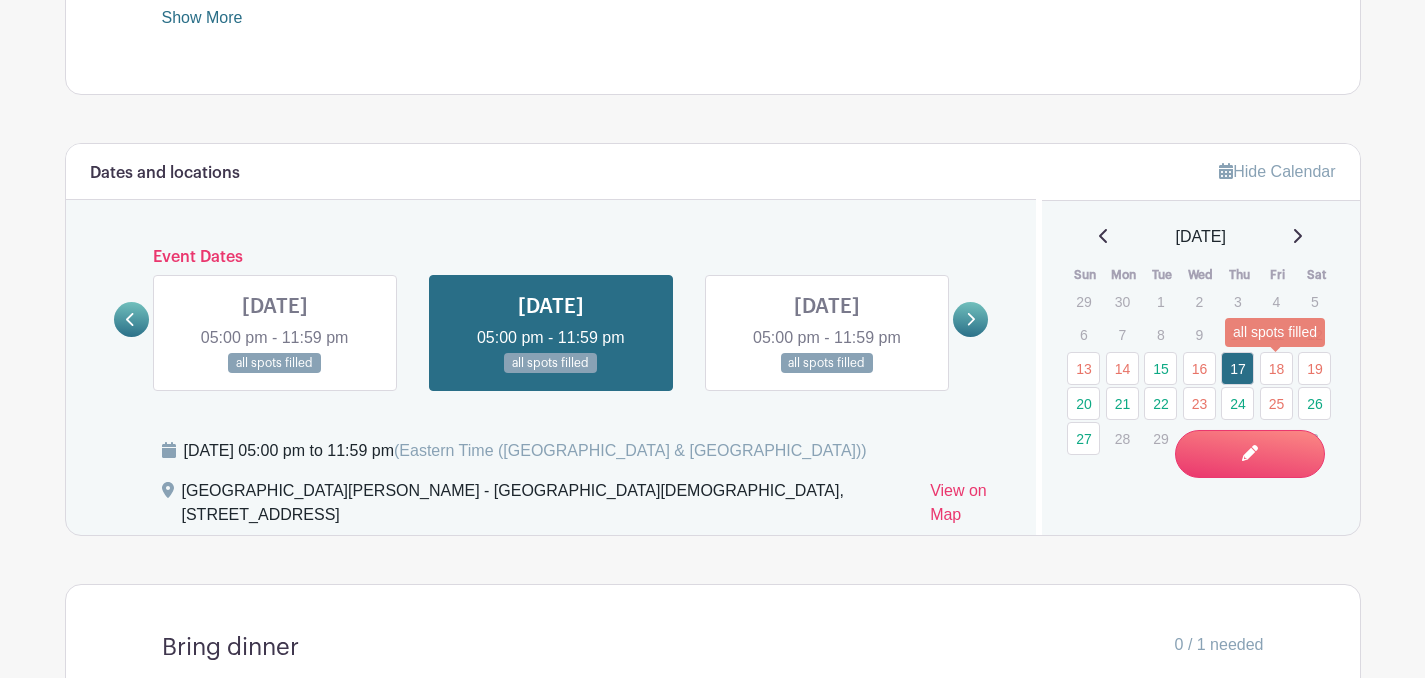 click on "18" at bounding box center [1276, 368] 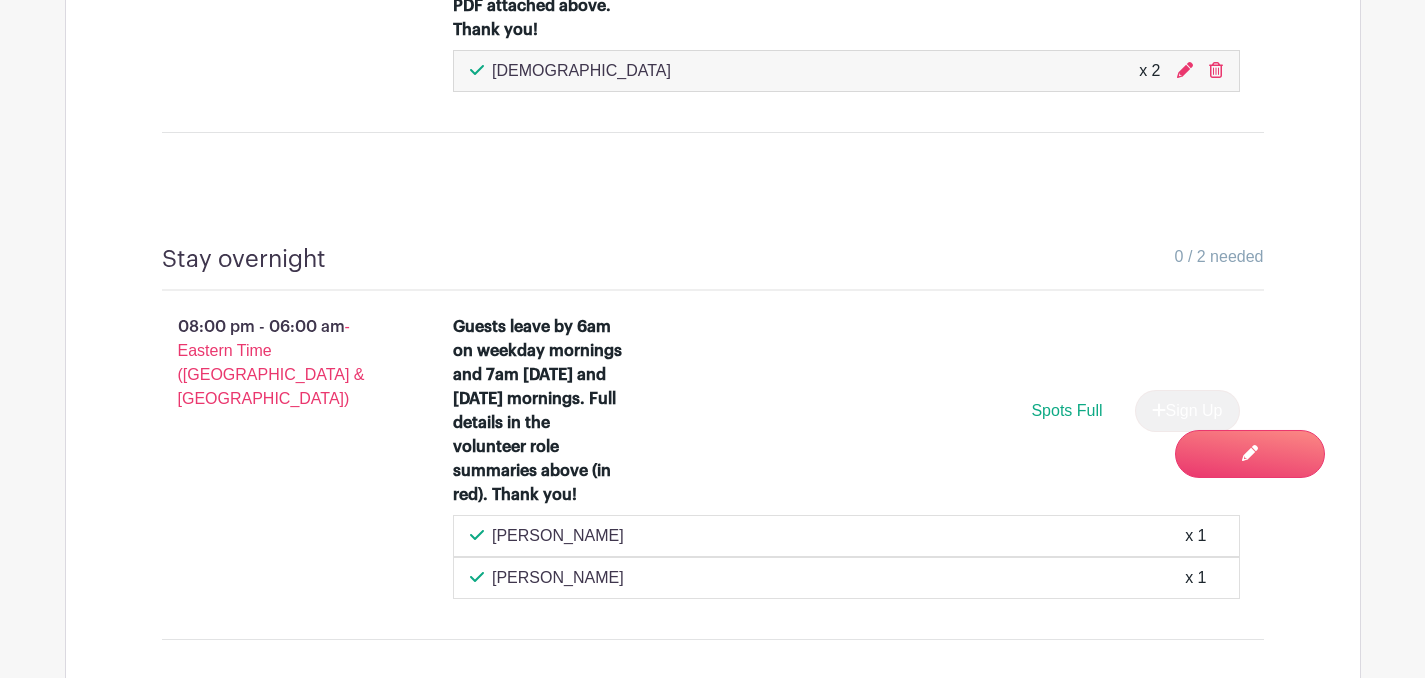 scroll, scrollTop: 2596, scrollLeft: 0, axis: vertical 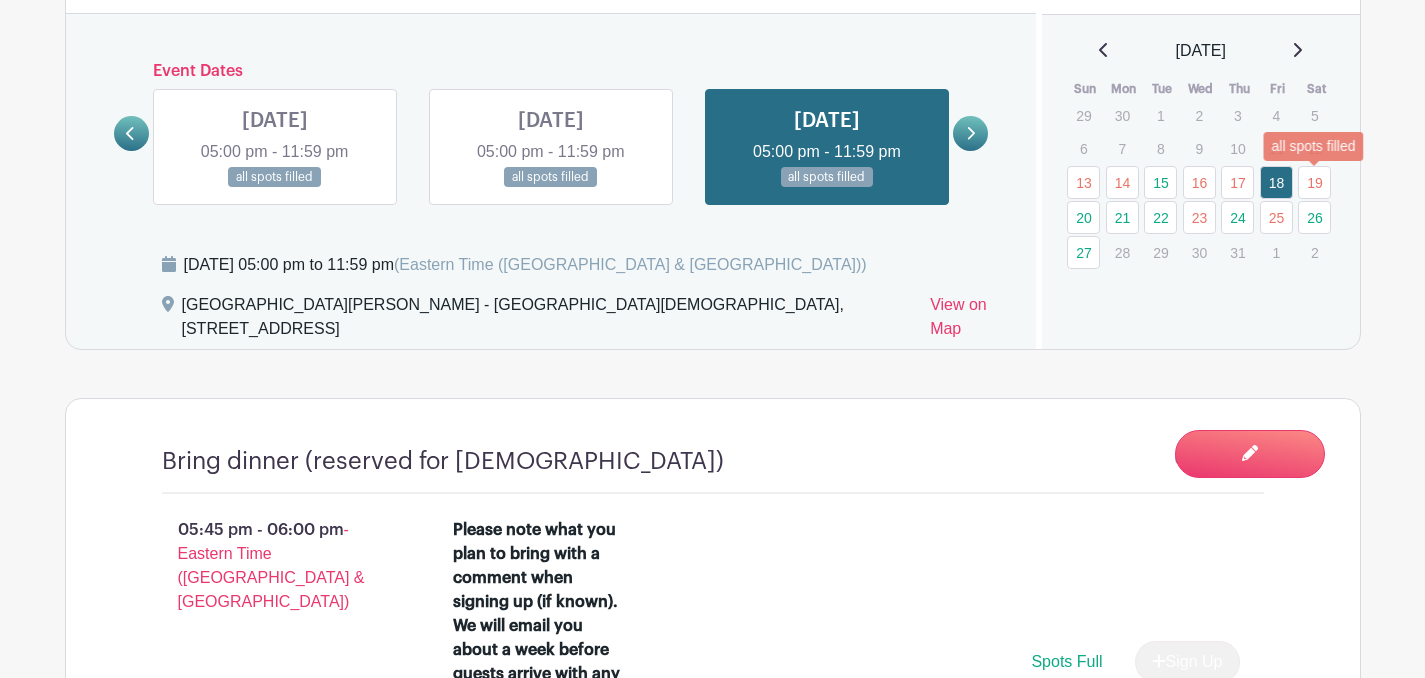 click on "19" at bounding box center [1314, 182] 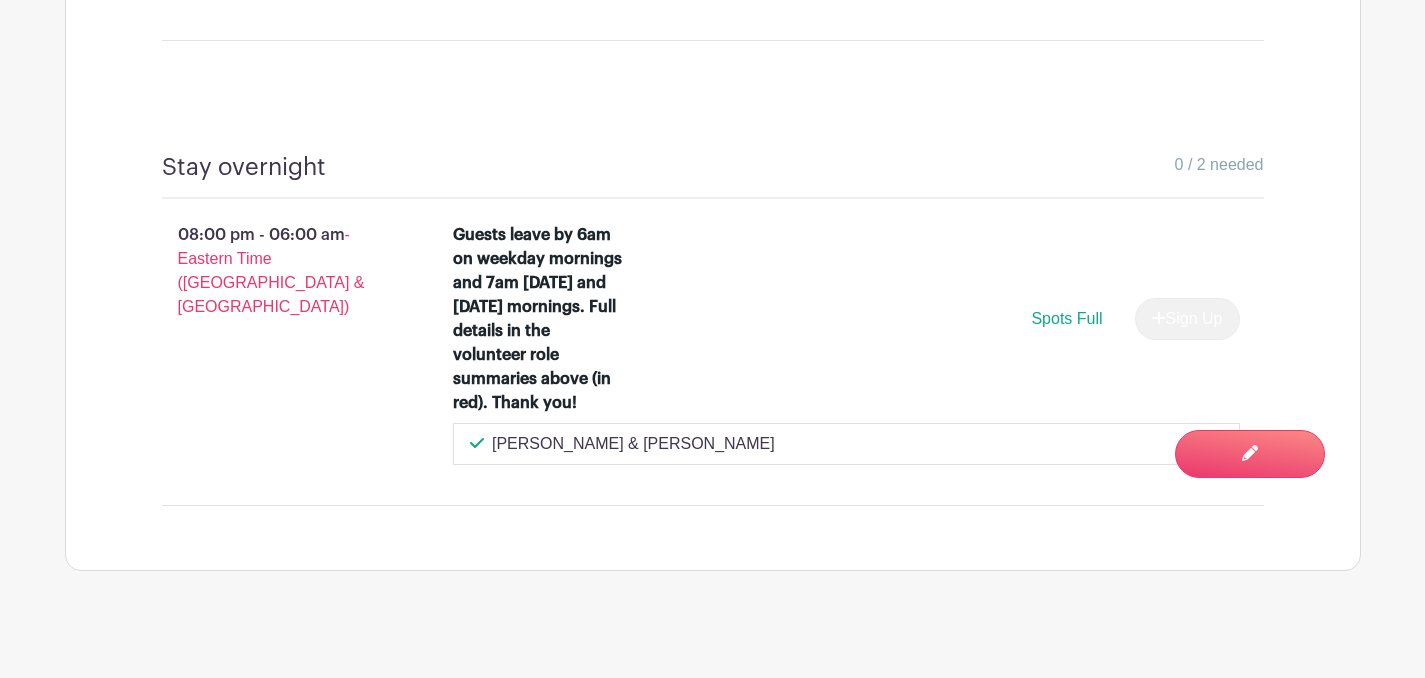 scroll, scrollTop: 2743, scrollLeft: 0, axis: vertical 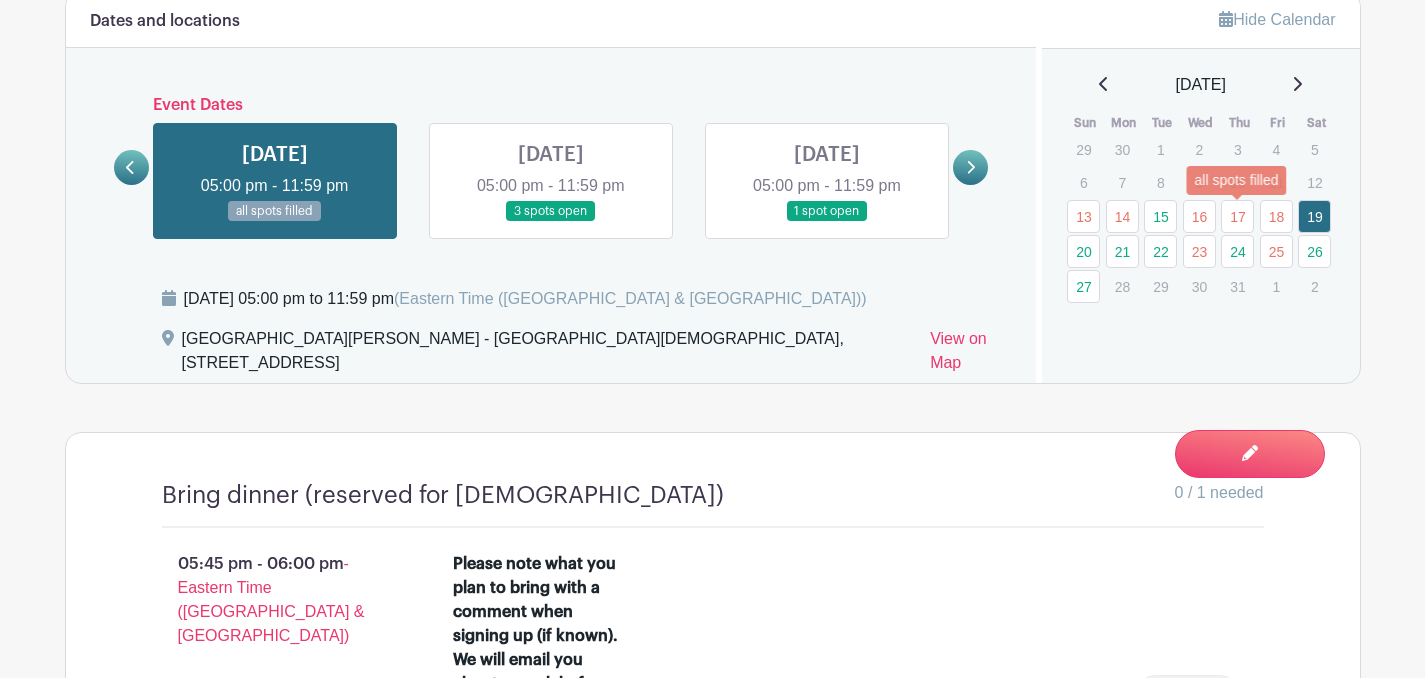 click on "17" at bounding box center [1237, 216] 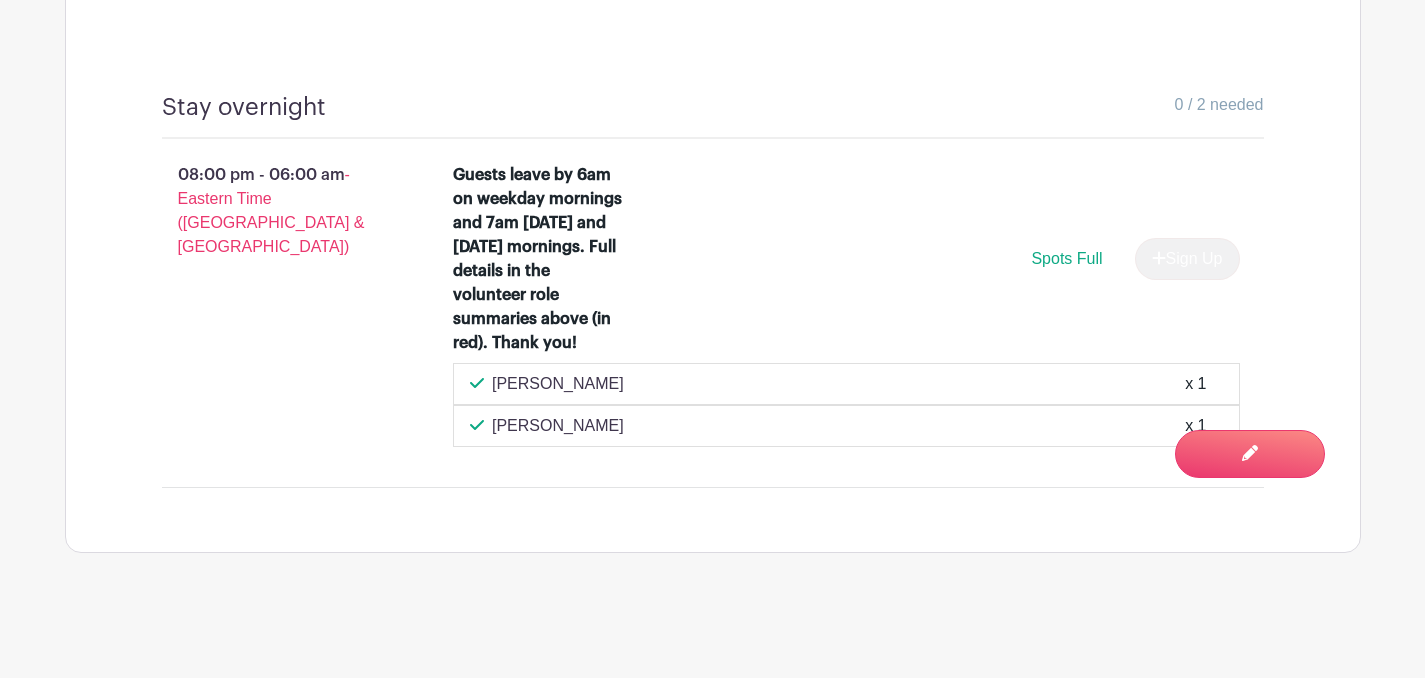 scroll, scrollTop: 2600, scrollLeft: 0, axis: vertical 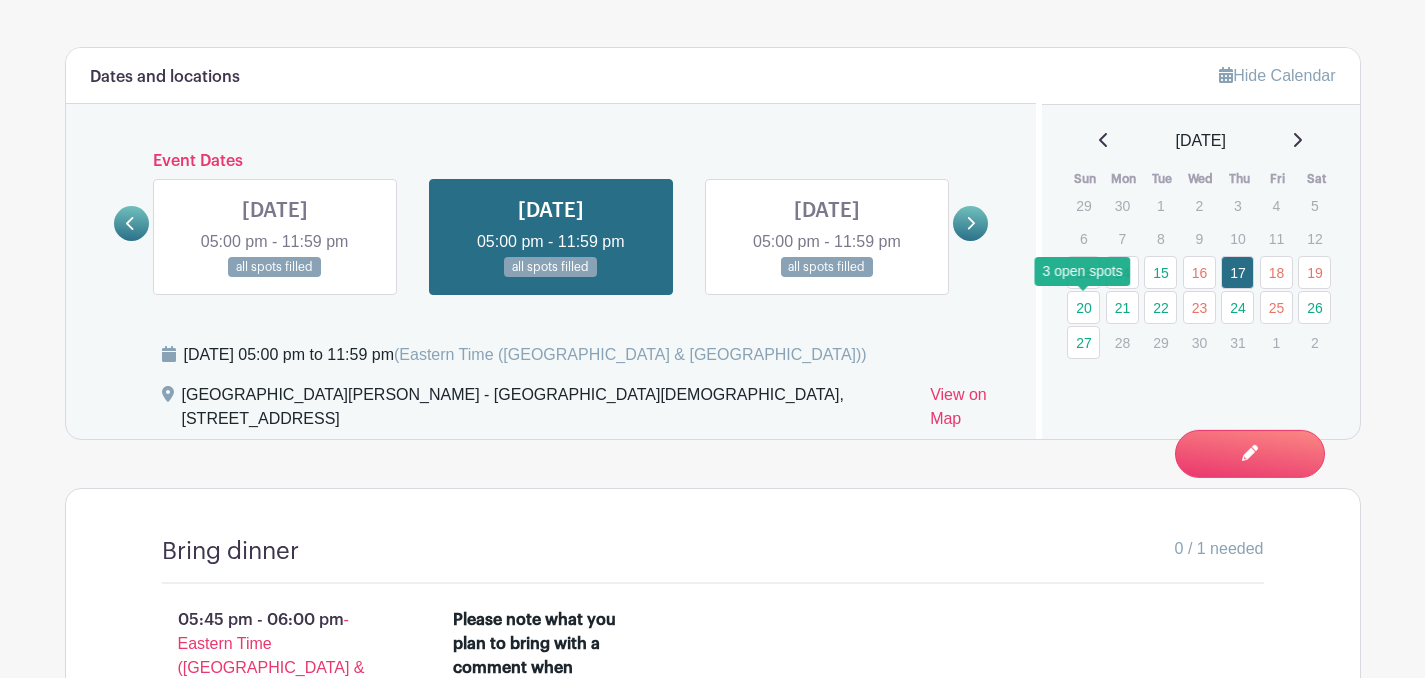 click on "20" at bounding box center [1083, 307] 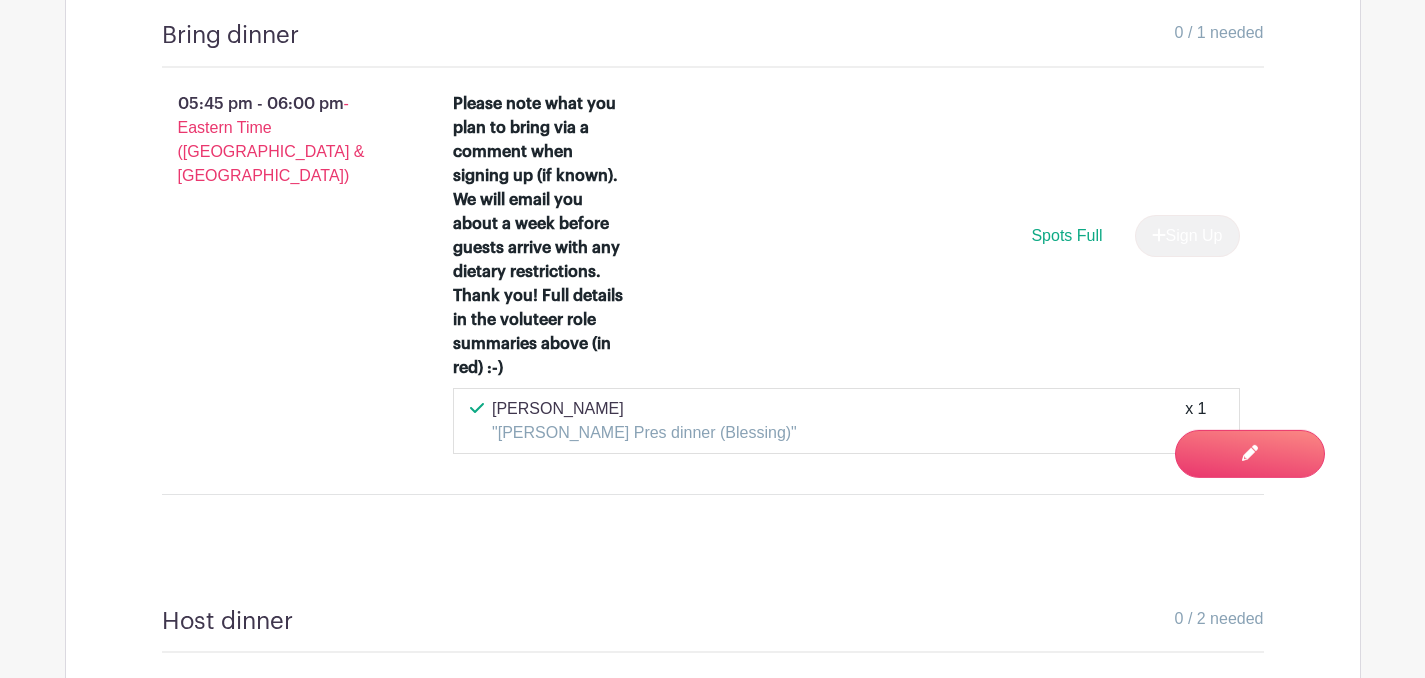 scroll, scrollTop: 2853, scrollLeft: 0, axis: vertical 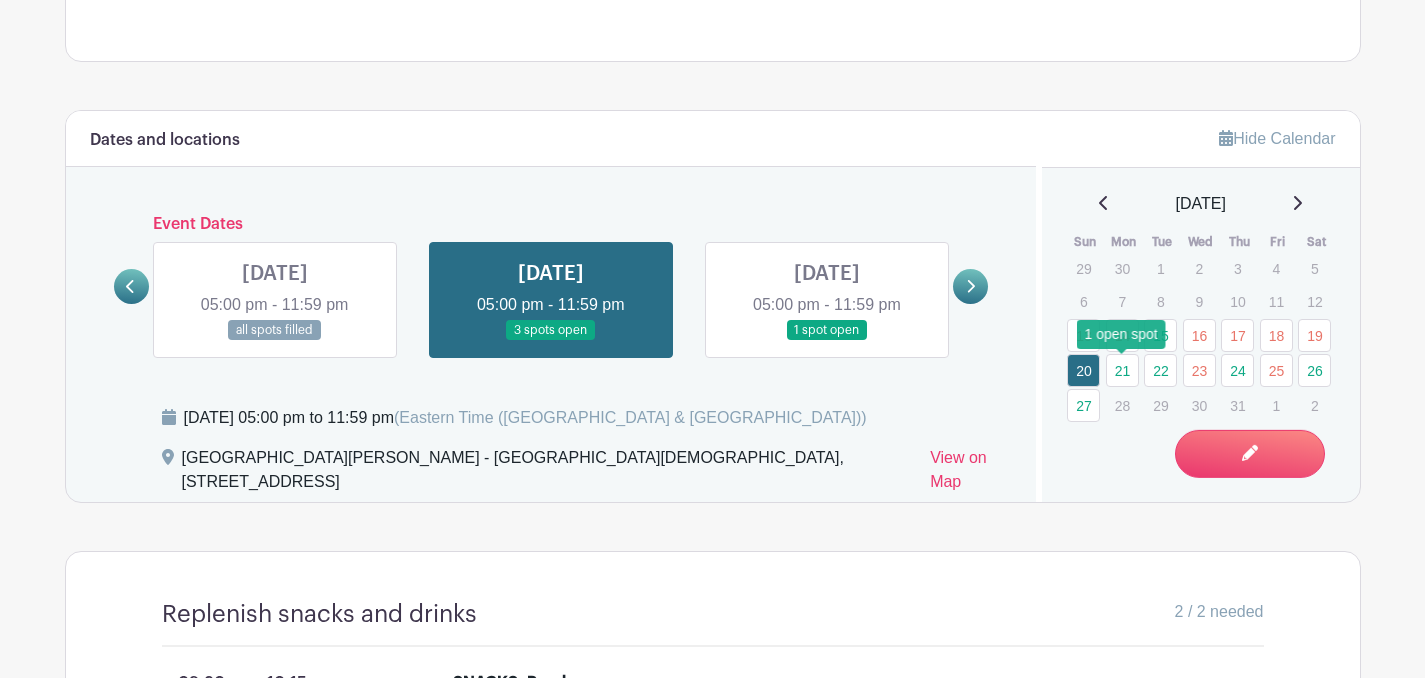 click on "21" at bounding box center [1122, 370] 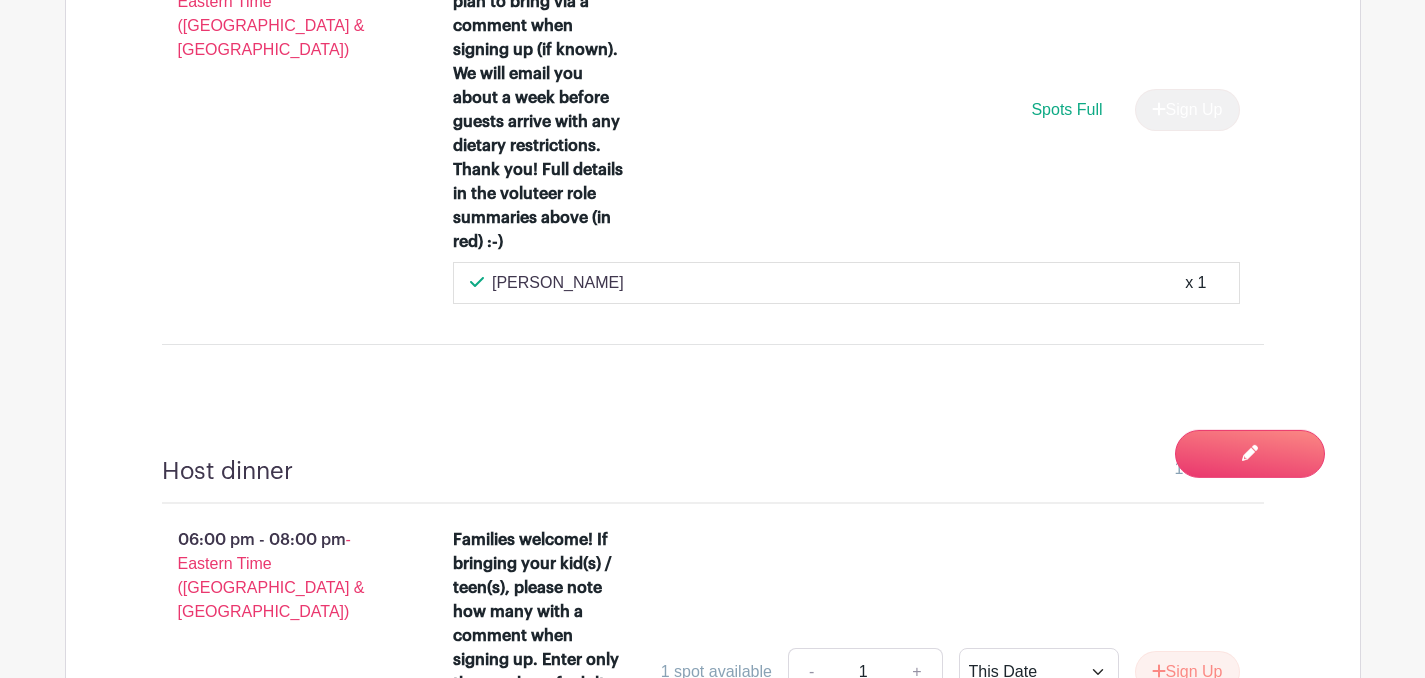 scroll, scrollTop: 1828, scrollLeft: 0, axis: vertical 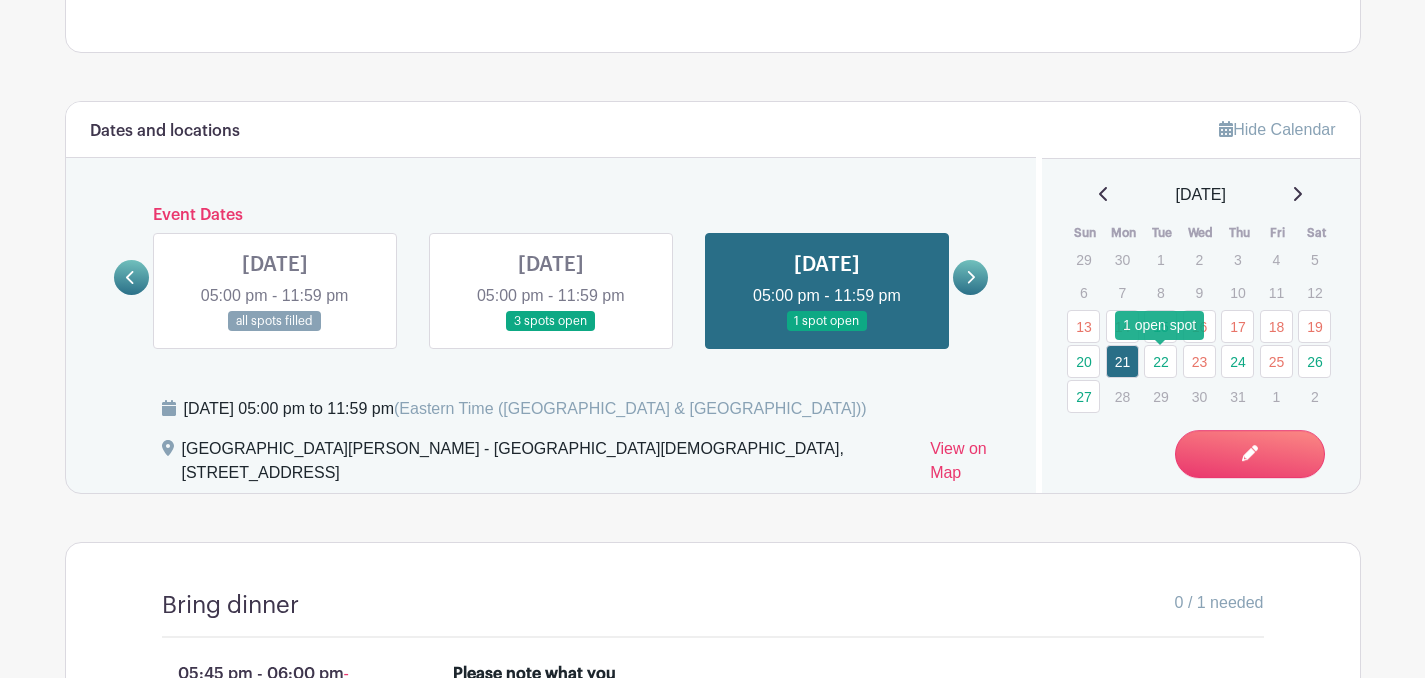 click on "22" at bounding box center [1160, 361] 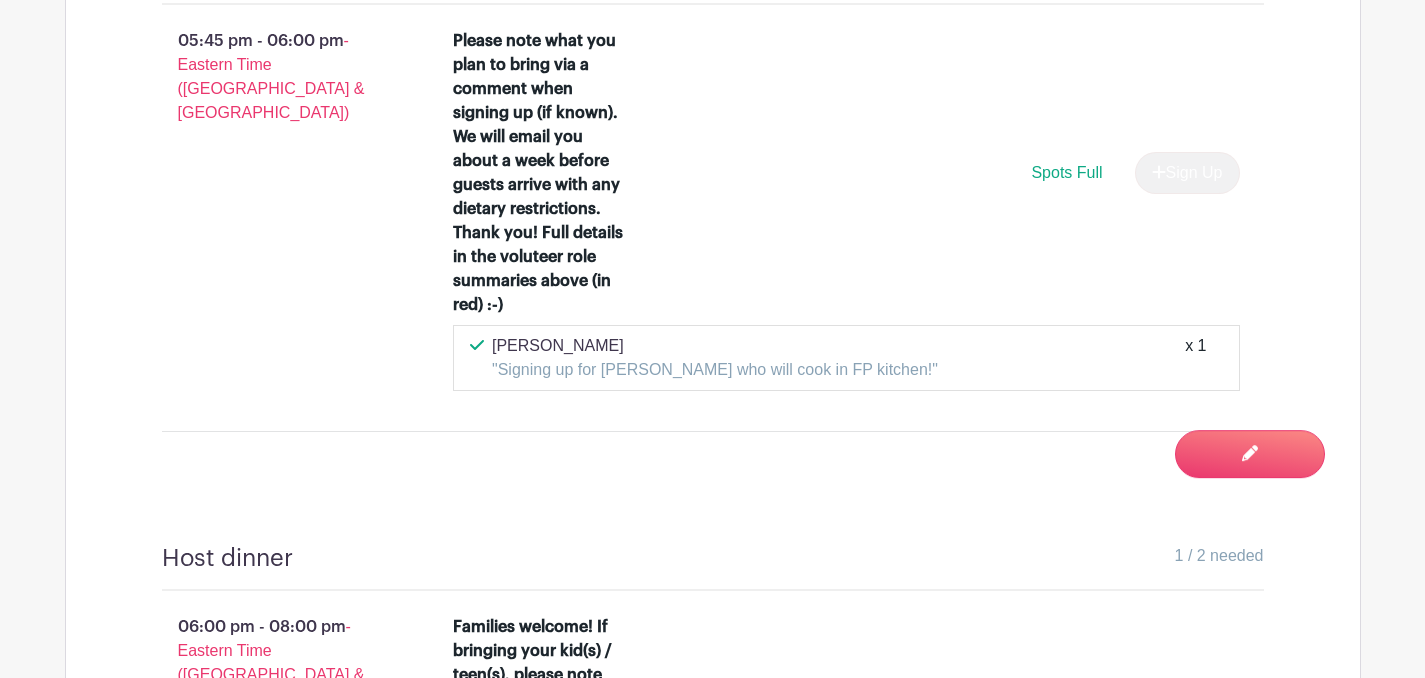 scroll, scrollTop: 1777, scrollLeft: 0, axis: vertical 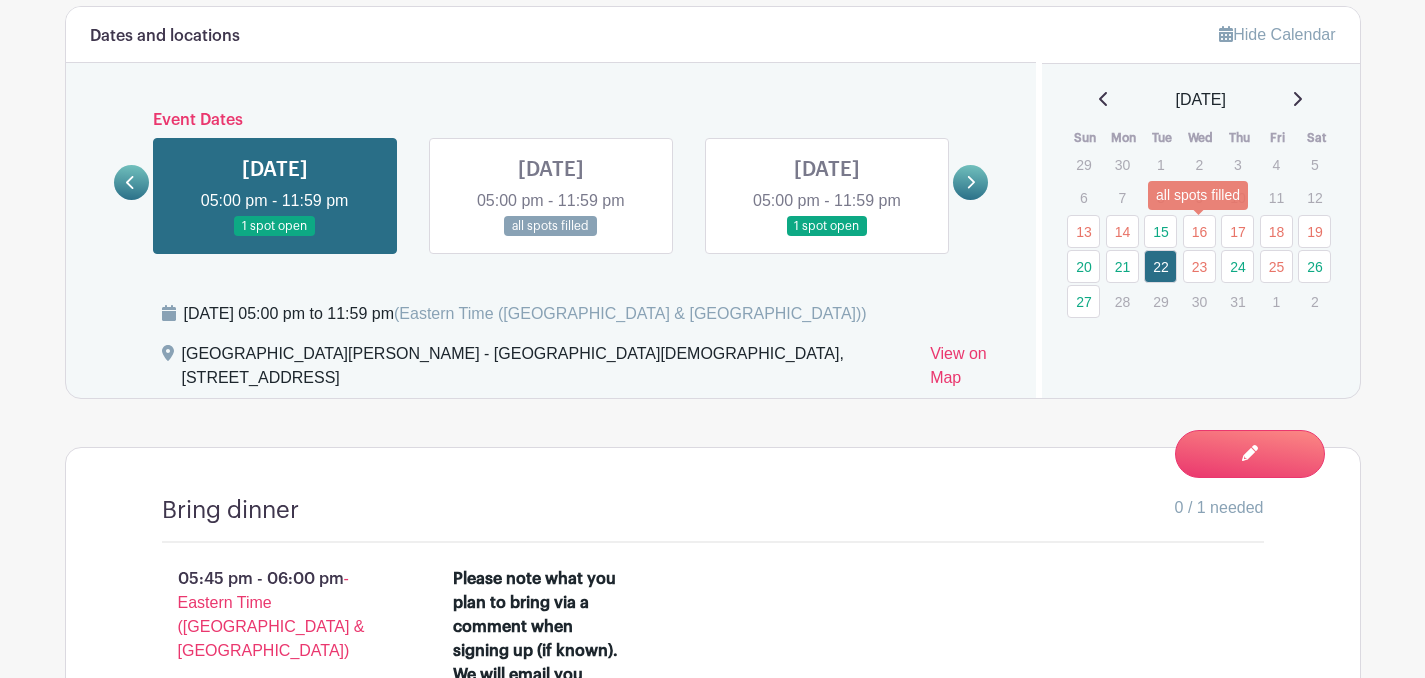 click on "16" at bounding box center (1199, 231) 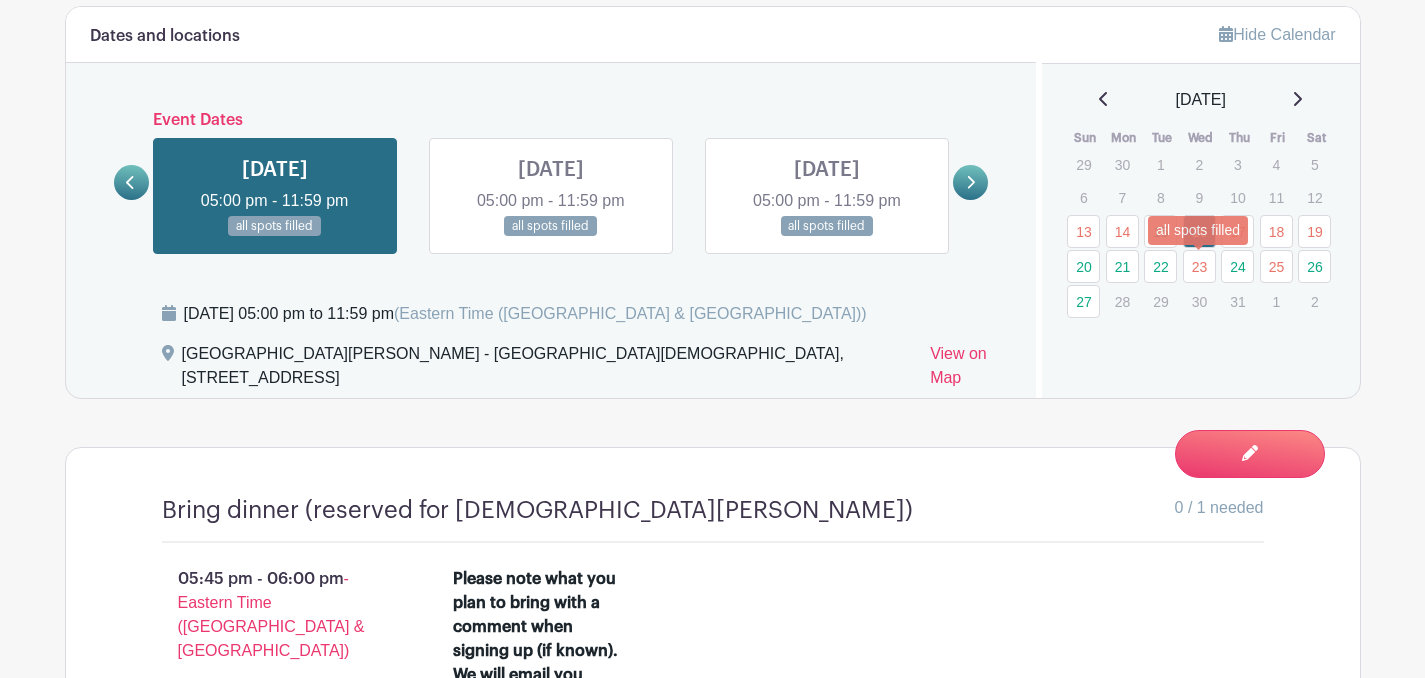 click on "23" at bounding box center [1199, 266] 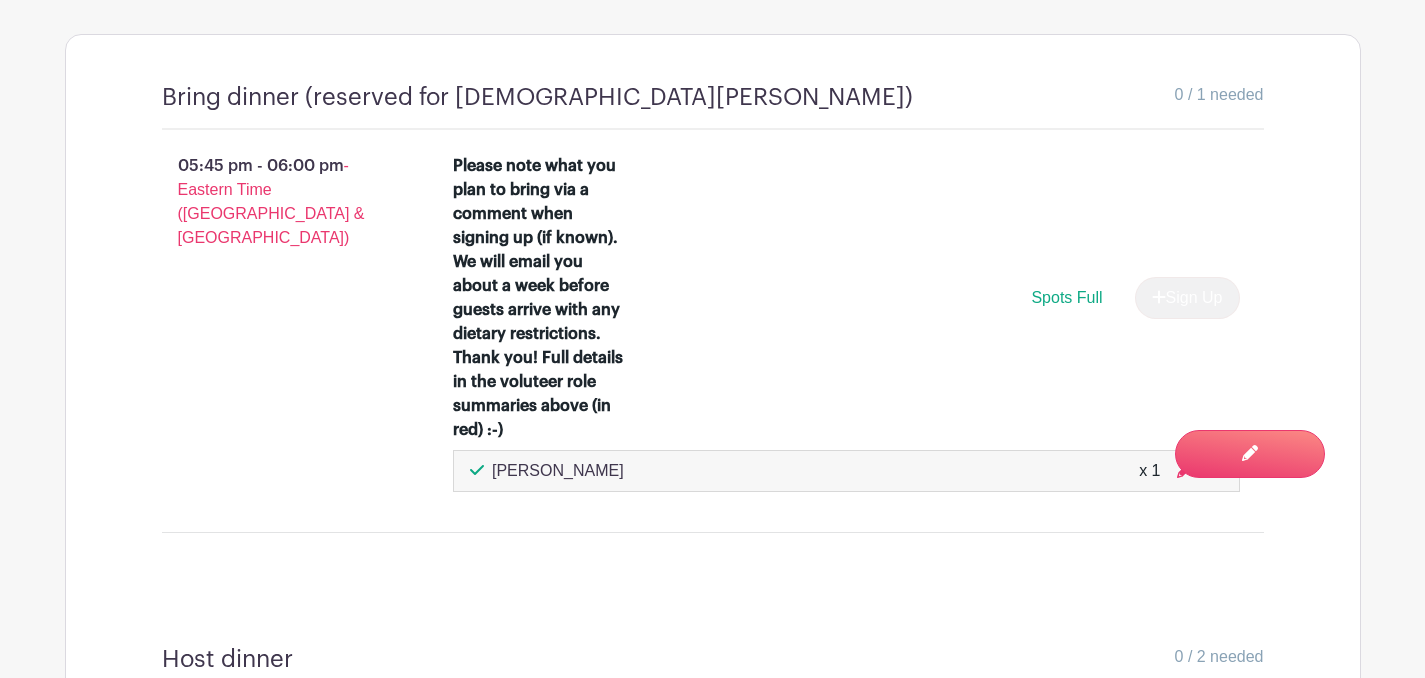 scroll, scrollTop: 1586, scrollLeft: 0, axis: vertical 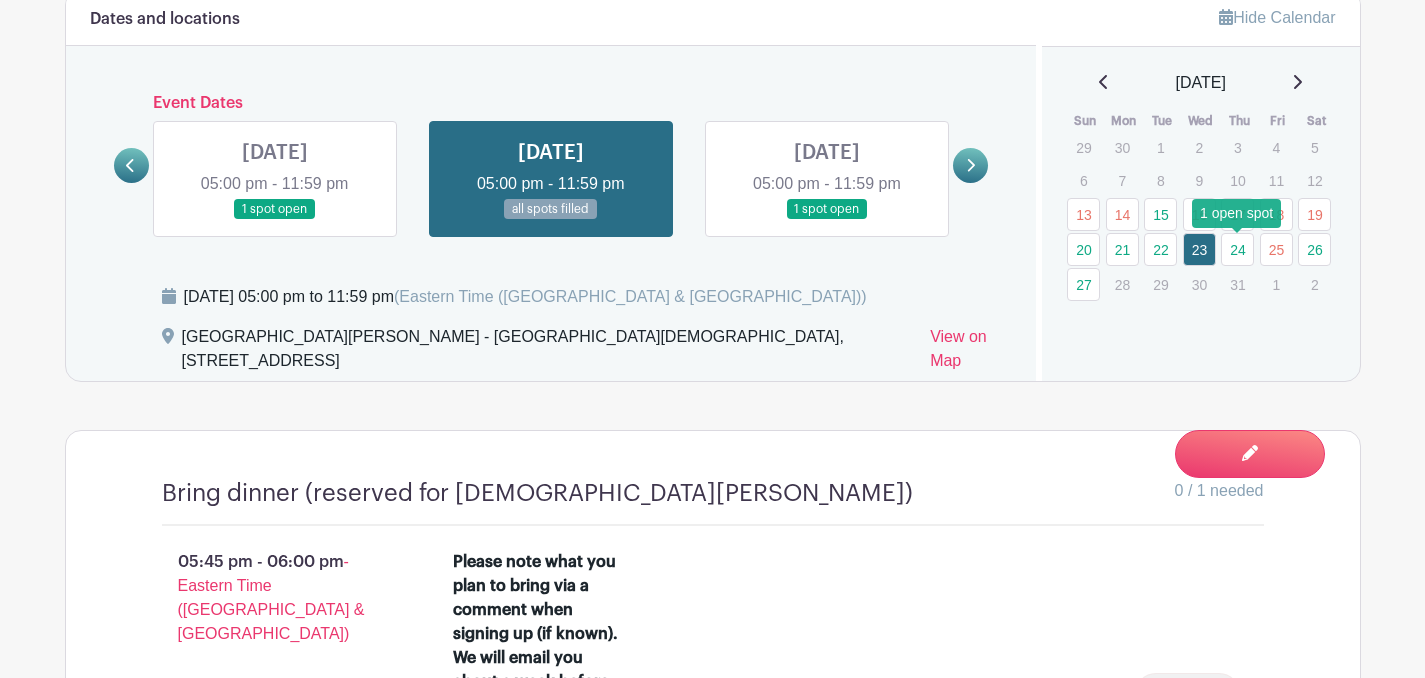click on "24" at bounding box center (1237, 249) 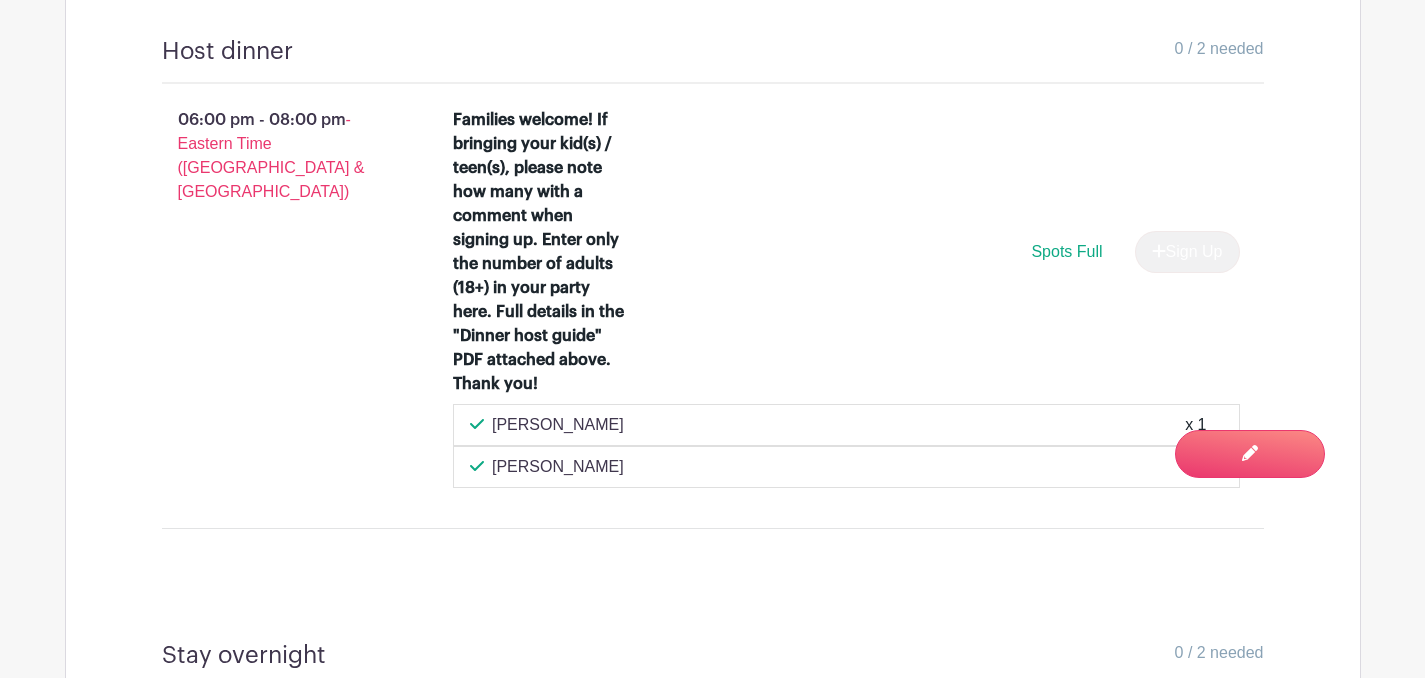 scroll, scrollTop: 2221, scrollLeft: 0, axis: vertical 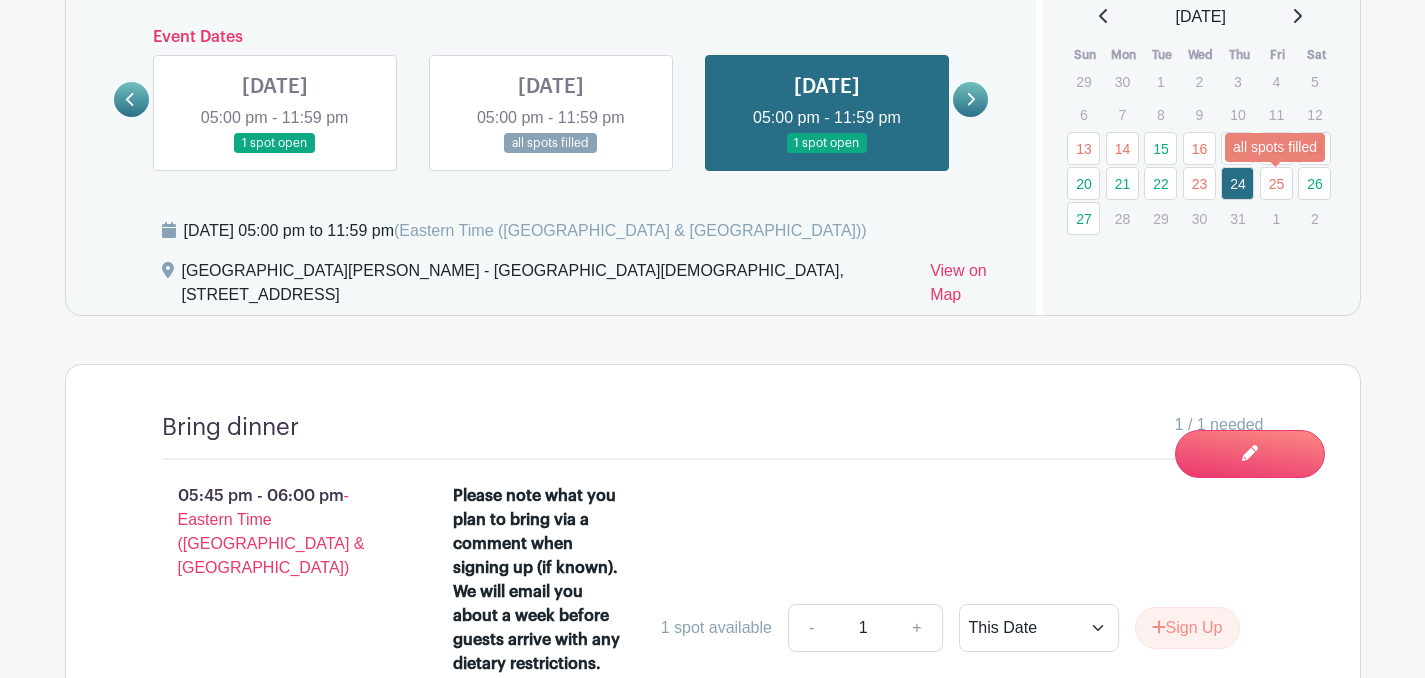 click on "25" at bounding box center [1276, 183] 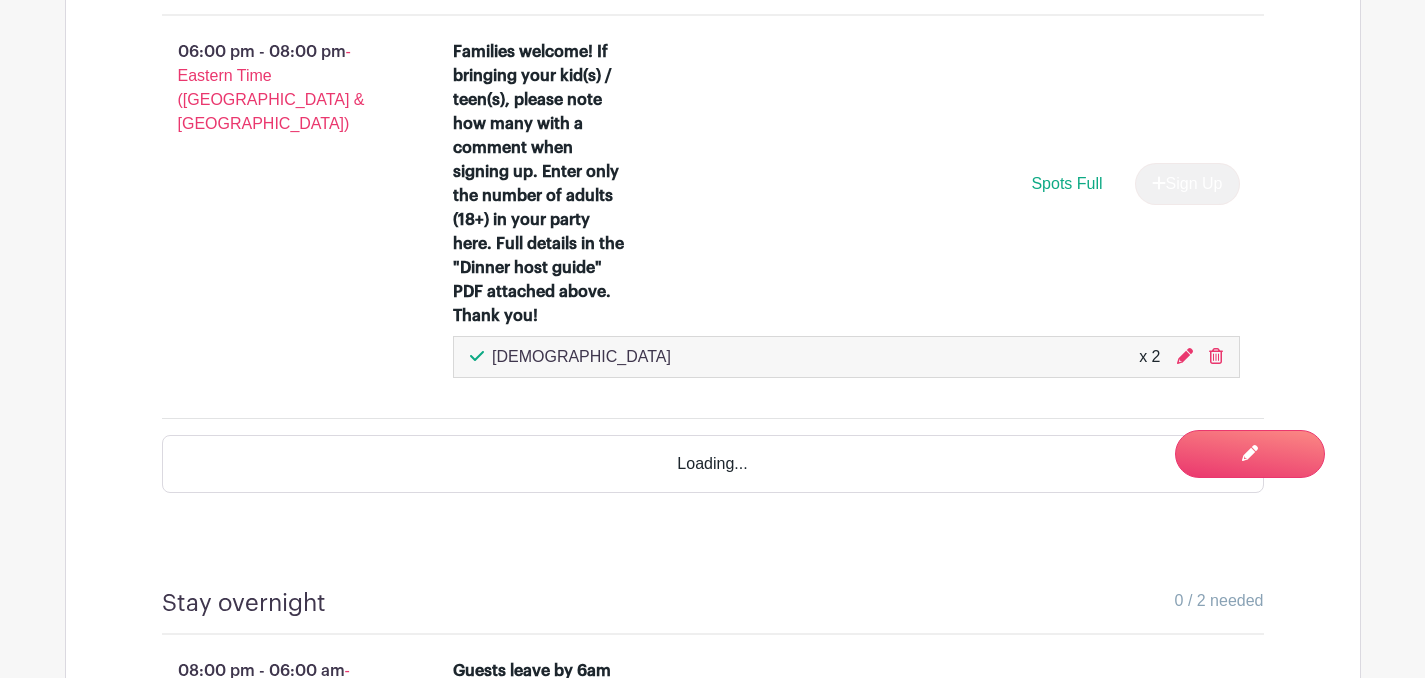 scroll, scrollTop: 2373, scrollLeft: 0, axis: vertical 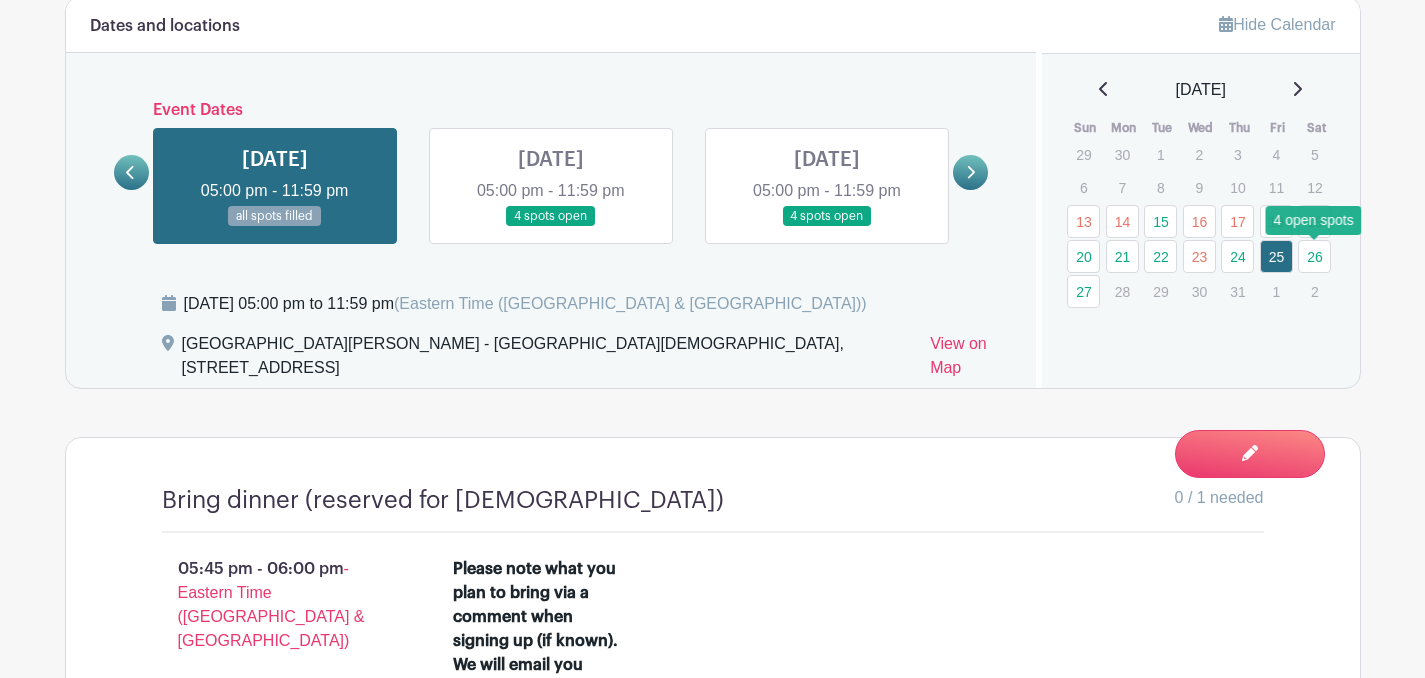 click on "26" at bounding box center [1314, 256] 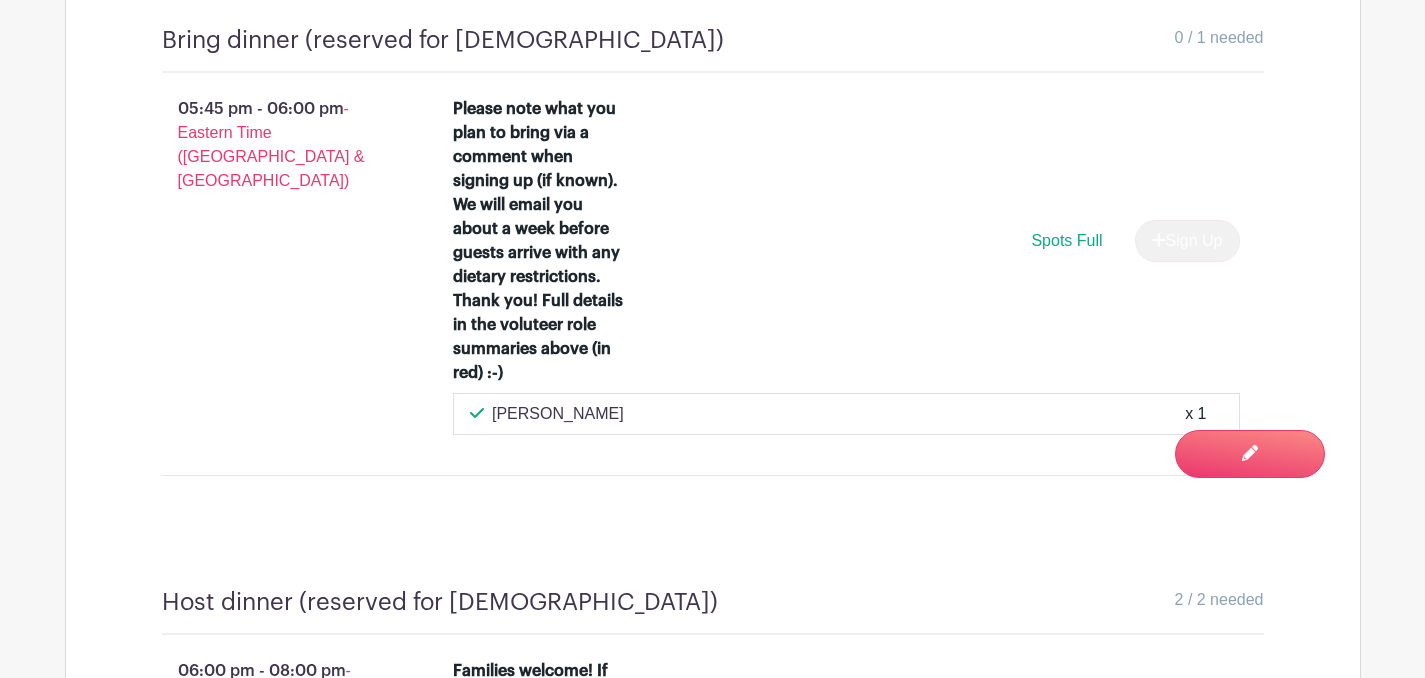 scroll, scrollTop: 1568, scrollLeft: 0, axis: vertical 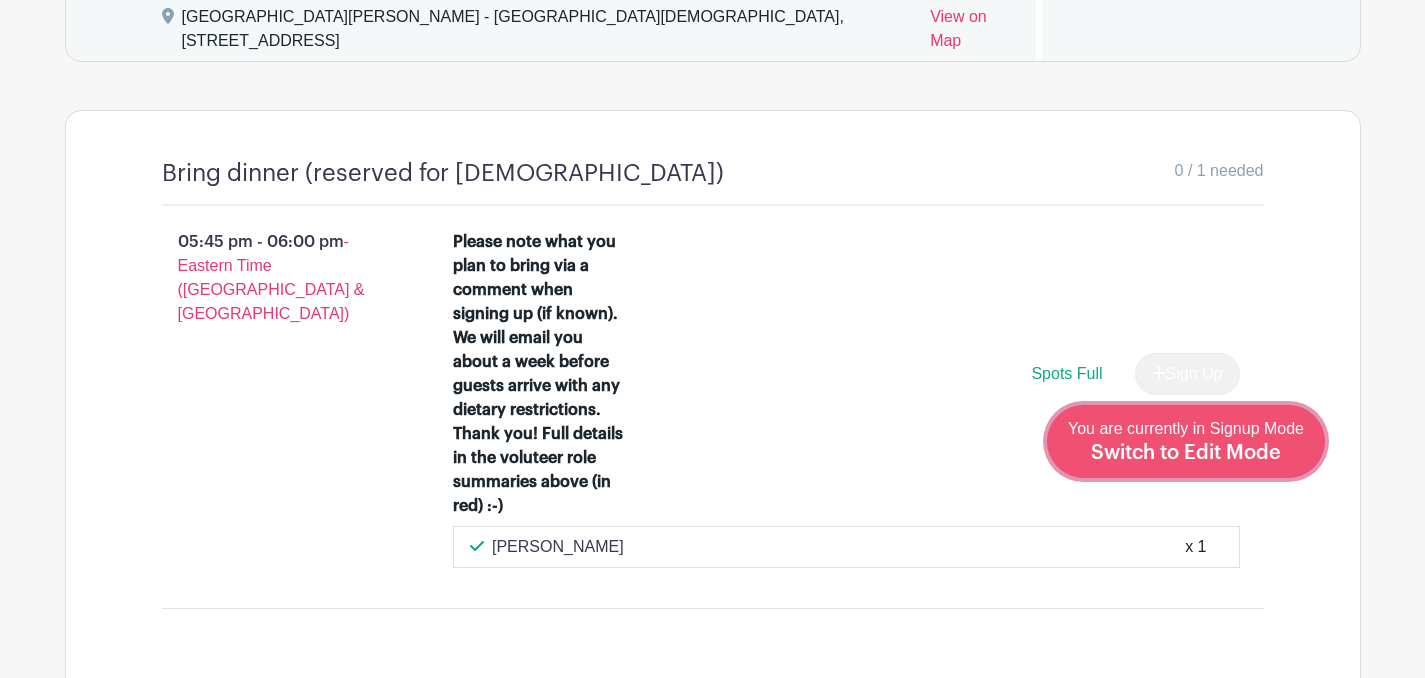 click on "Switch to Edit Mode" at bounding box center (1186, 453) 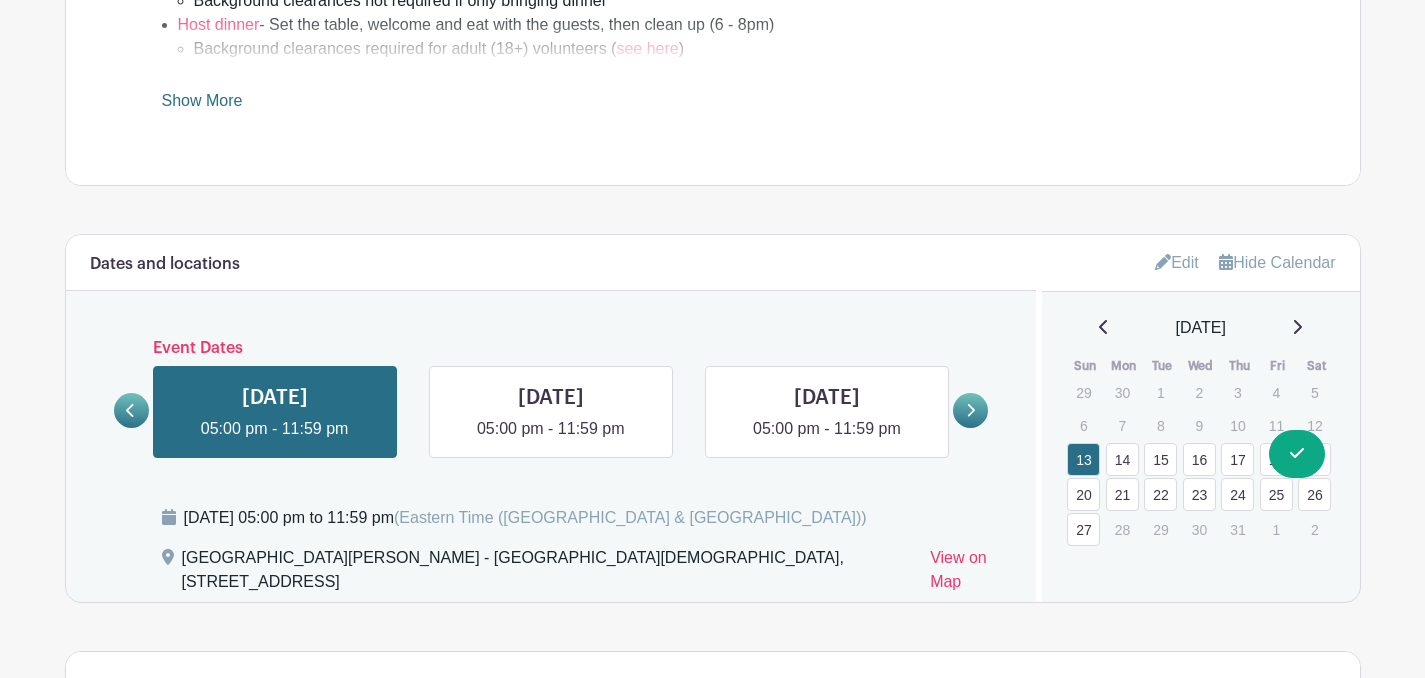 scroll, scrollTop: 1292, scrollLeft: 0, axis: vertical 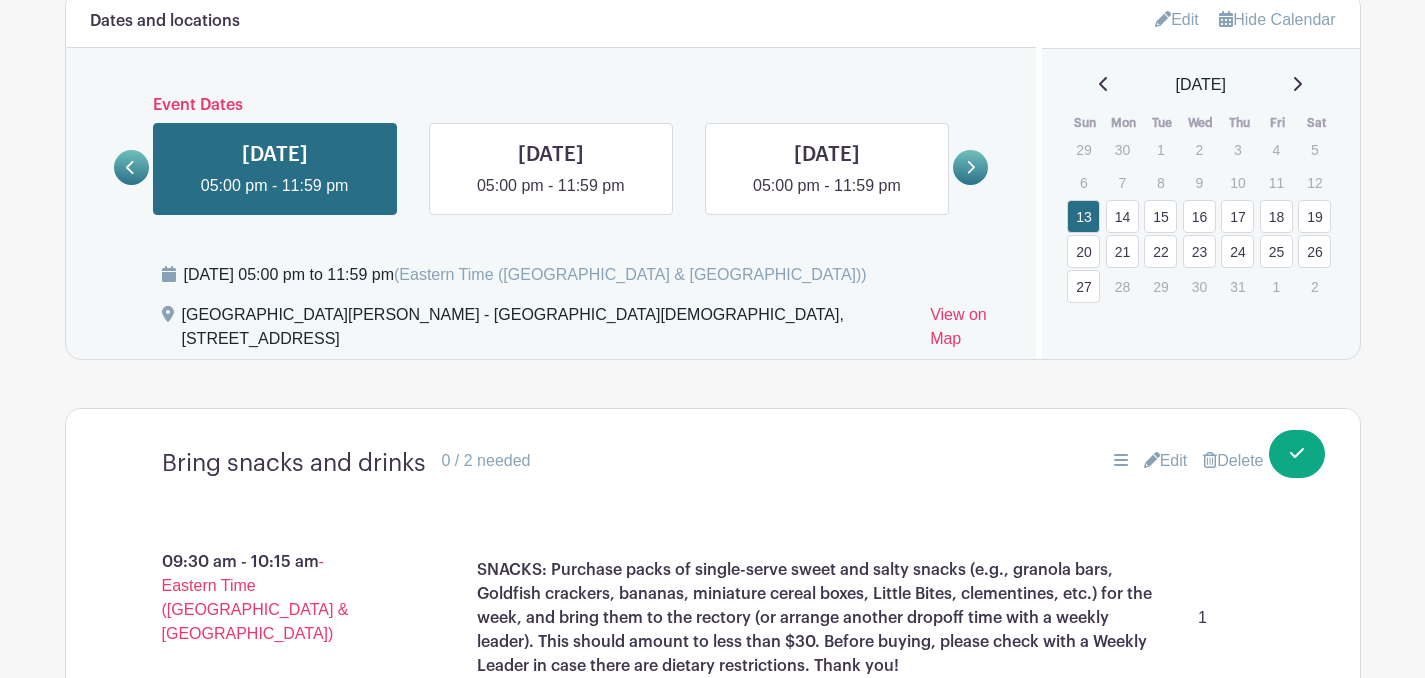 click on "26" at bounding box center (1314, 251) 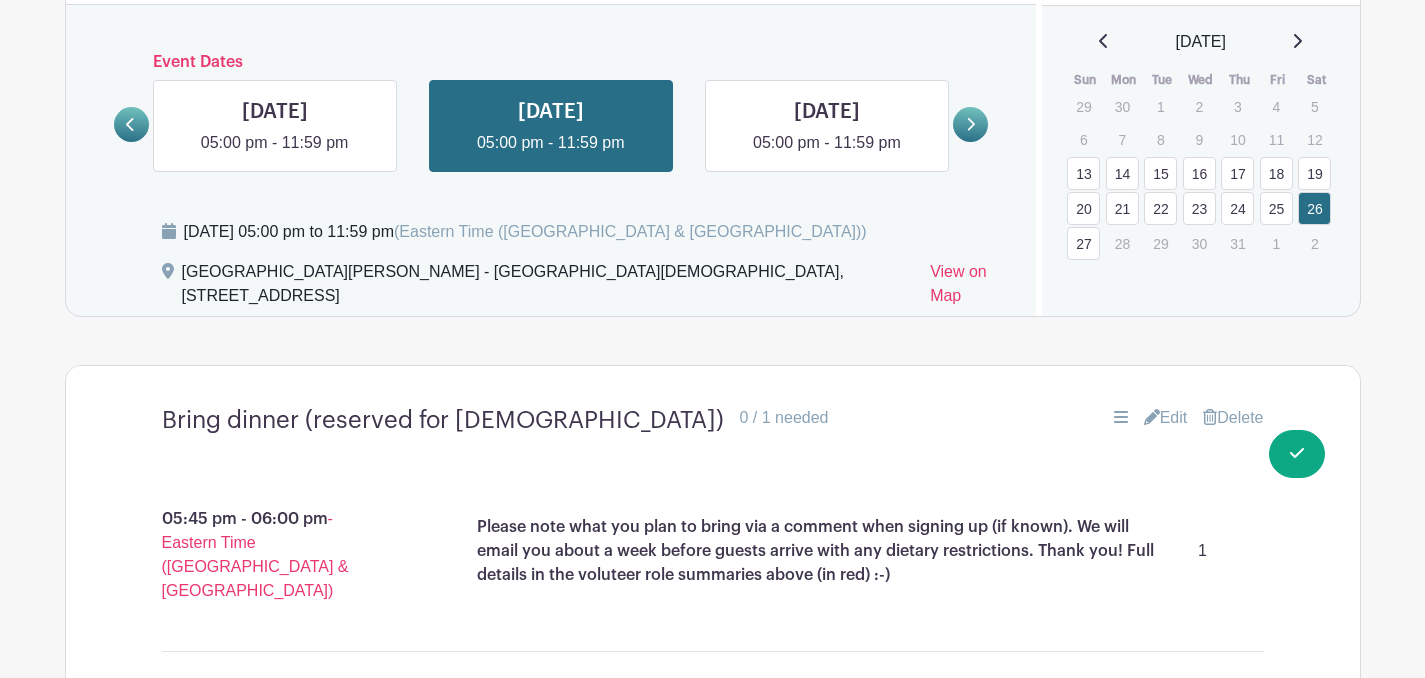 scroll, scrollTop: 1406, scrollLeft: 0, axis: vertical 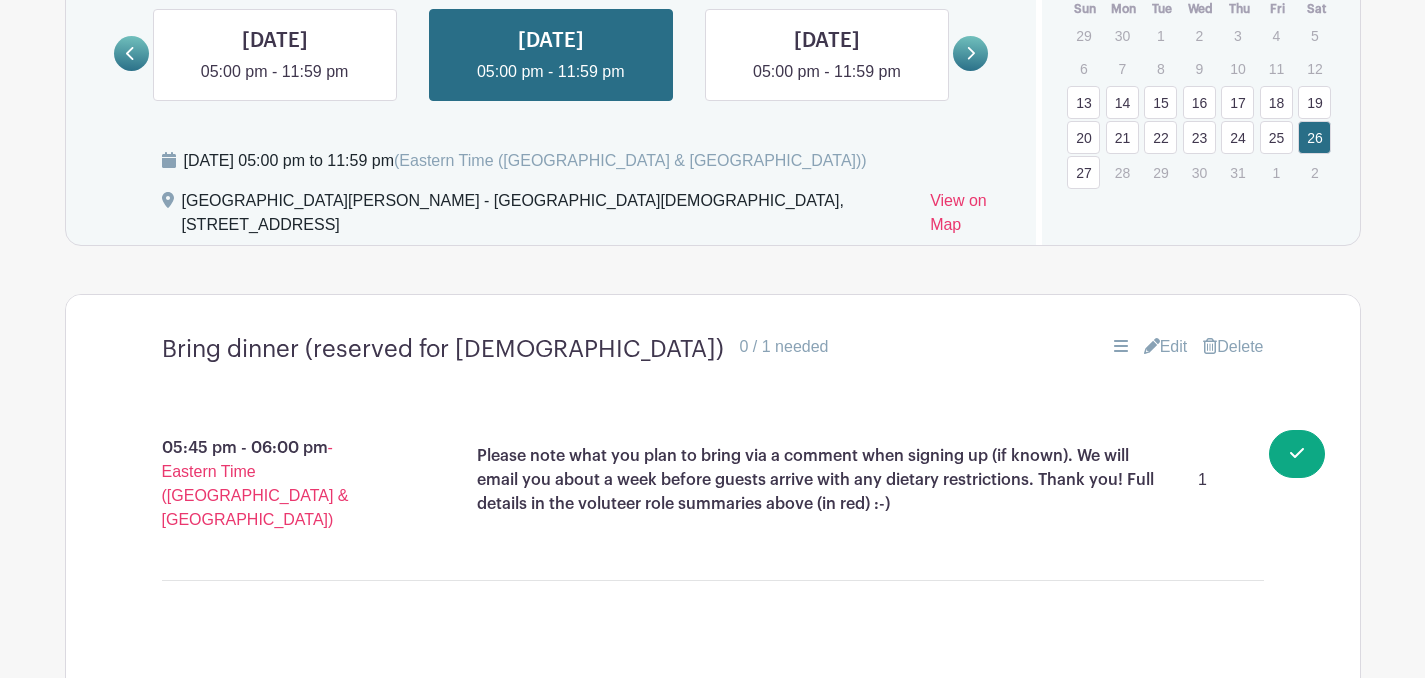 click on "Edit" at bounding box center (1166, 347) 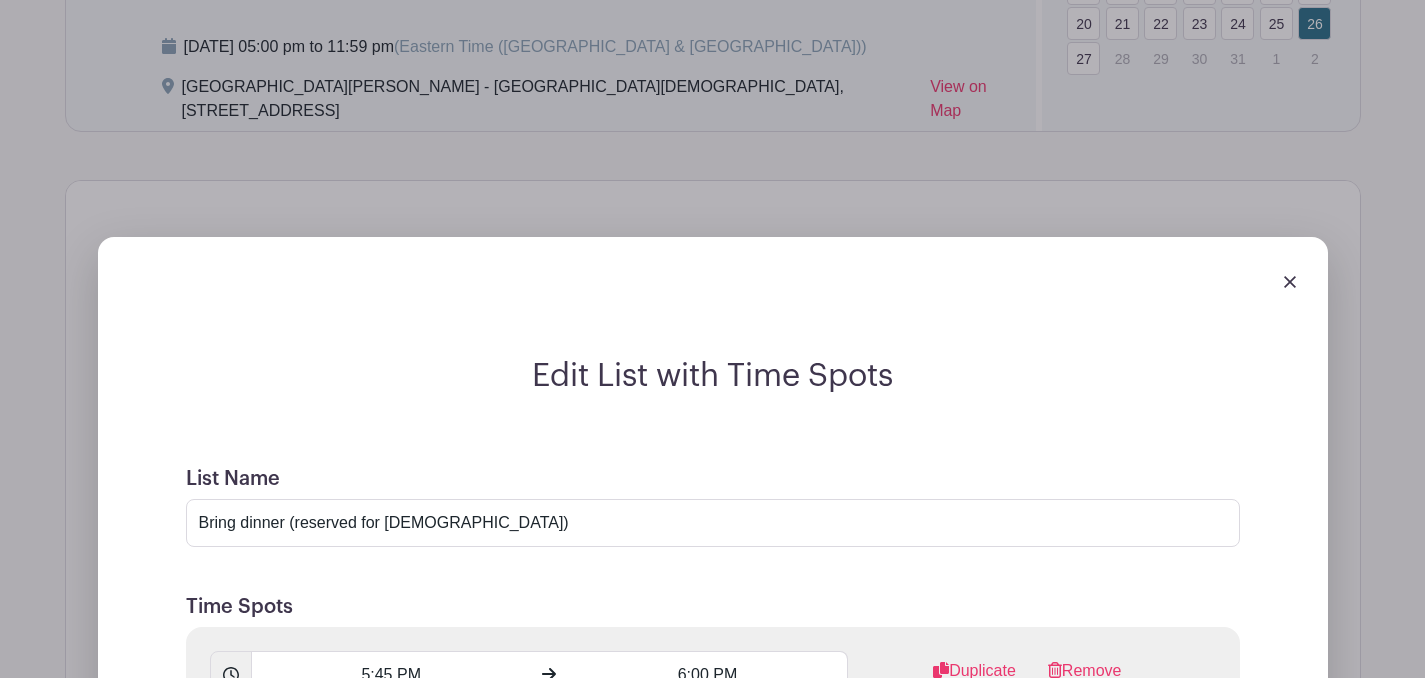 scroll, scrollTop: 1725, scrollLeft: 0, axis: vertical 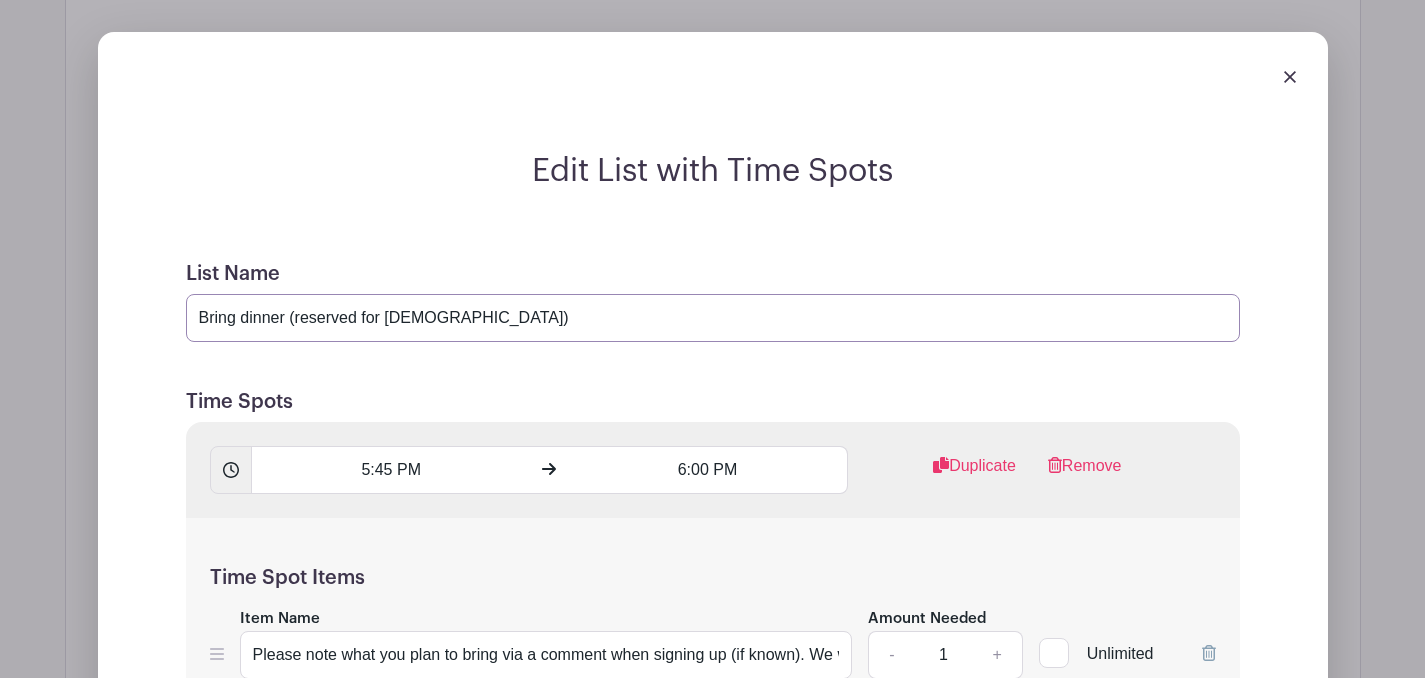 click on "Bring dinner (reserved for [DEMOGRAPHIC_DATA])" at bounding box center [713, 318] 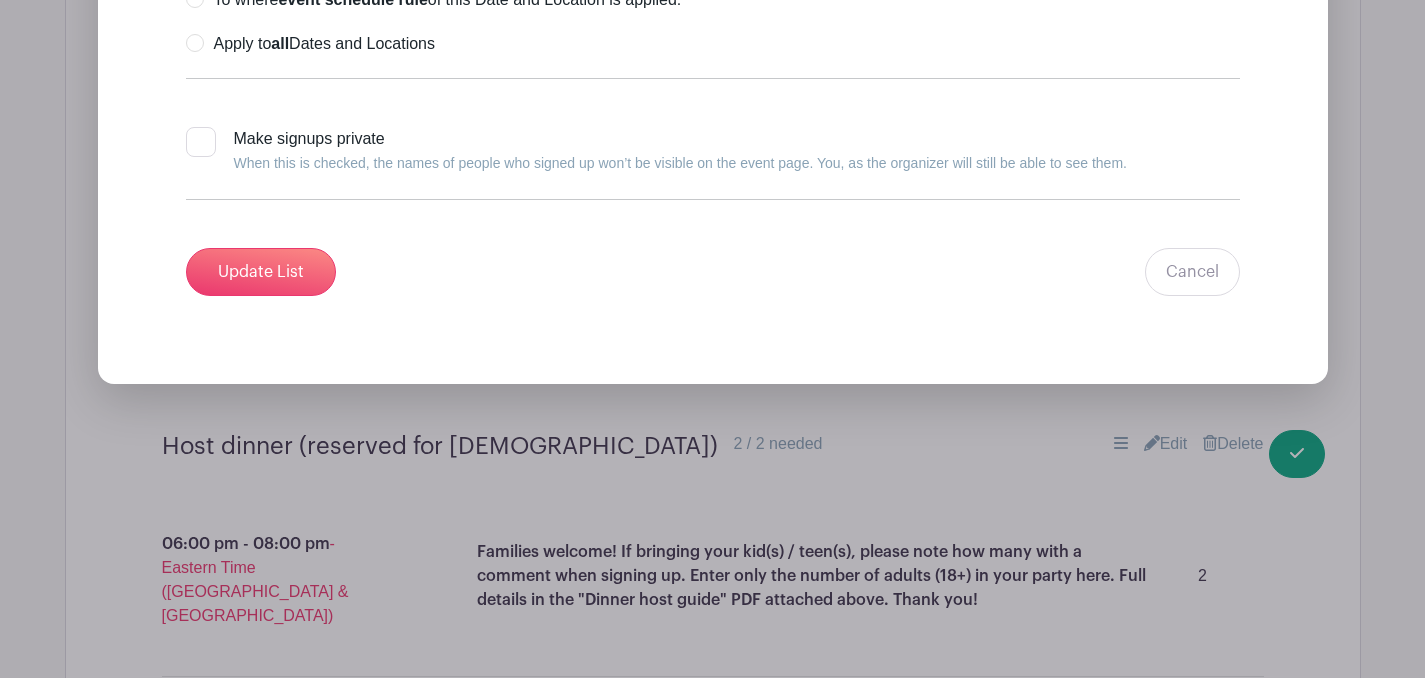 scroll, scrollTop: 2816, scrollLeft: 0, axis: vertical 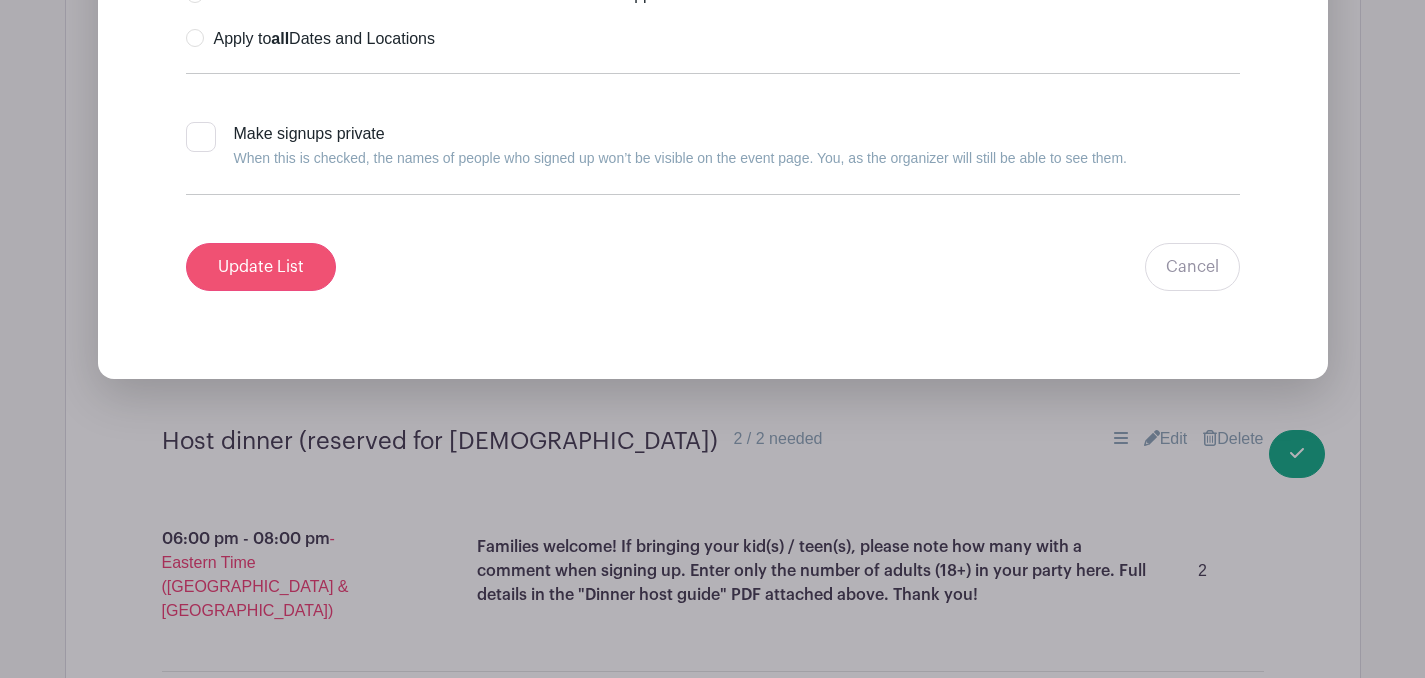 type on "Bring dinner" 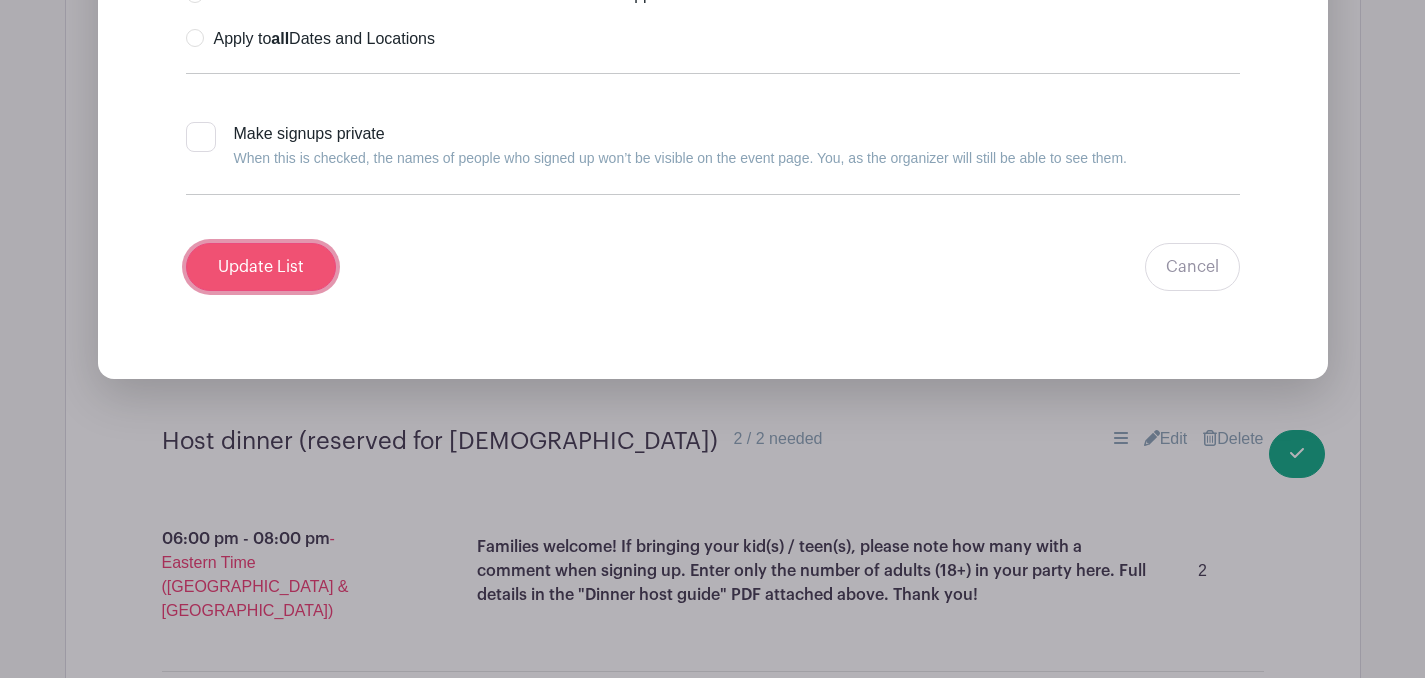 click on "Update List" at bounding box center [261, 267] 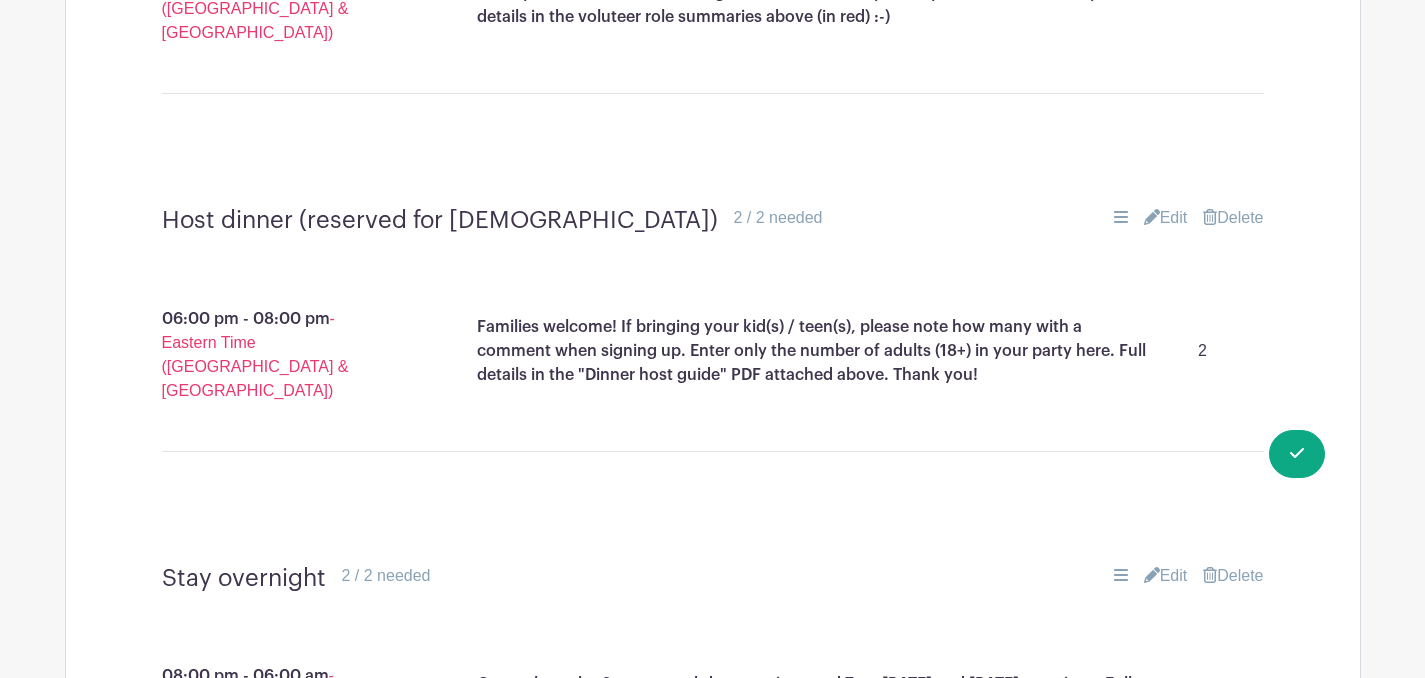 scroll, scrollTop: 1834, scrollLeft: 0, axis: vertical 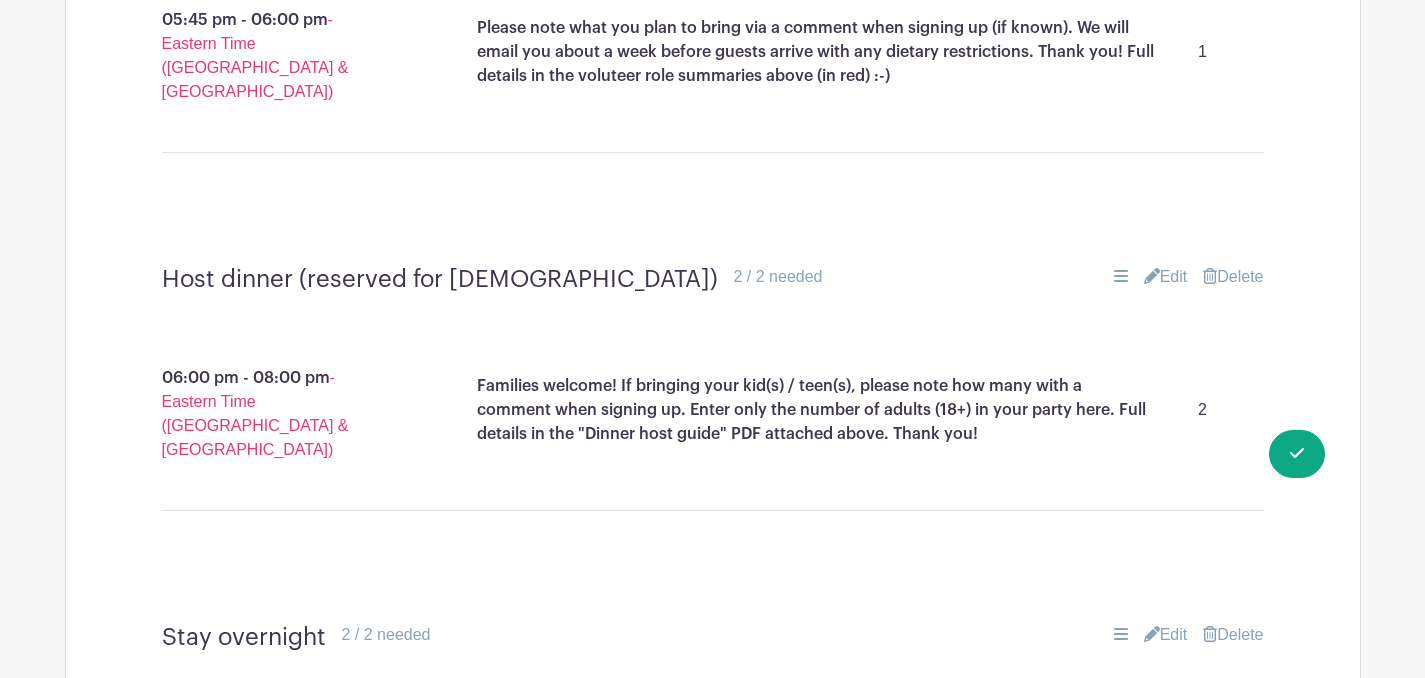 click on "Edit" at bounding box center (1166, 277) 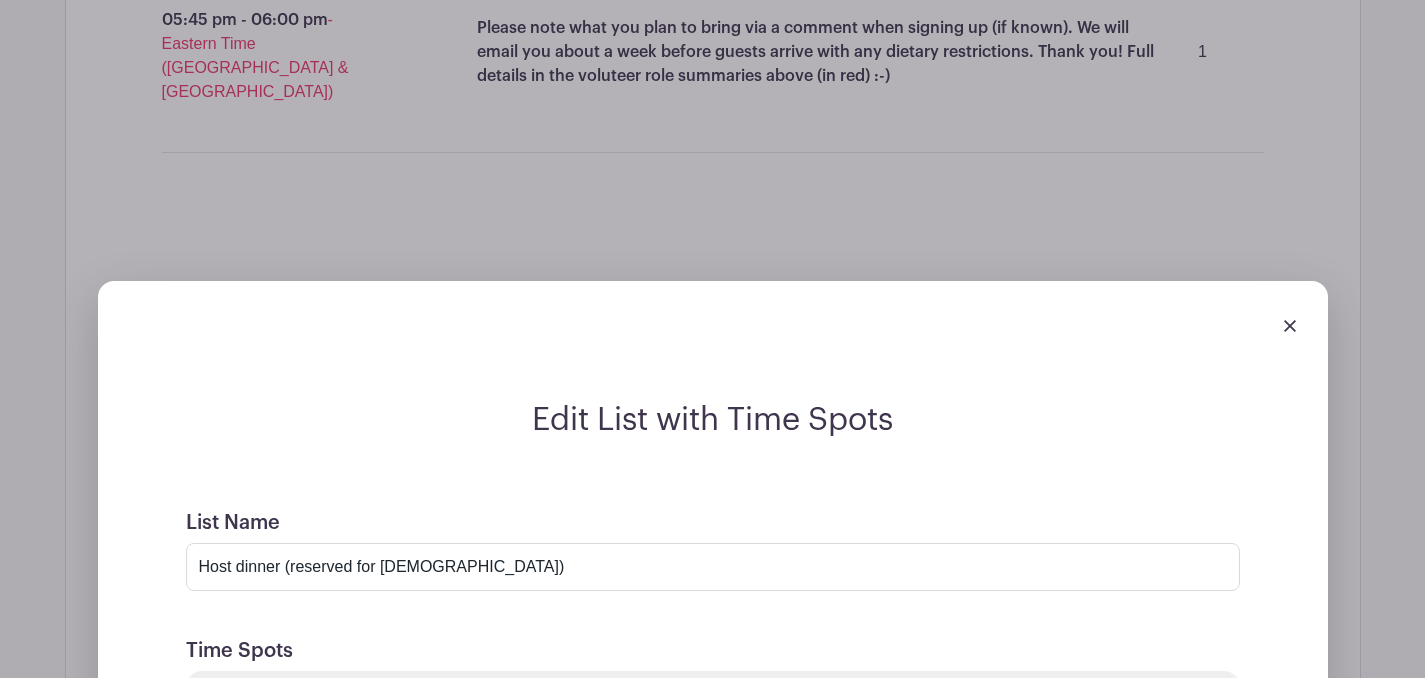 scroll, scrollTop: 1921, scrollLeft: 0, axis: vertical 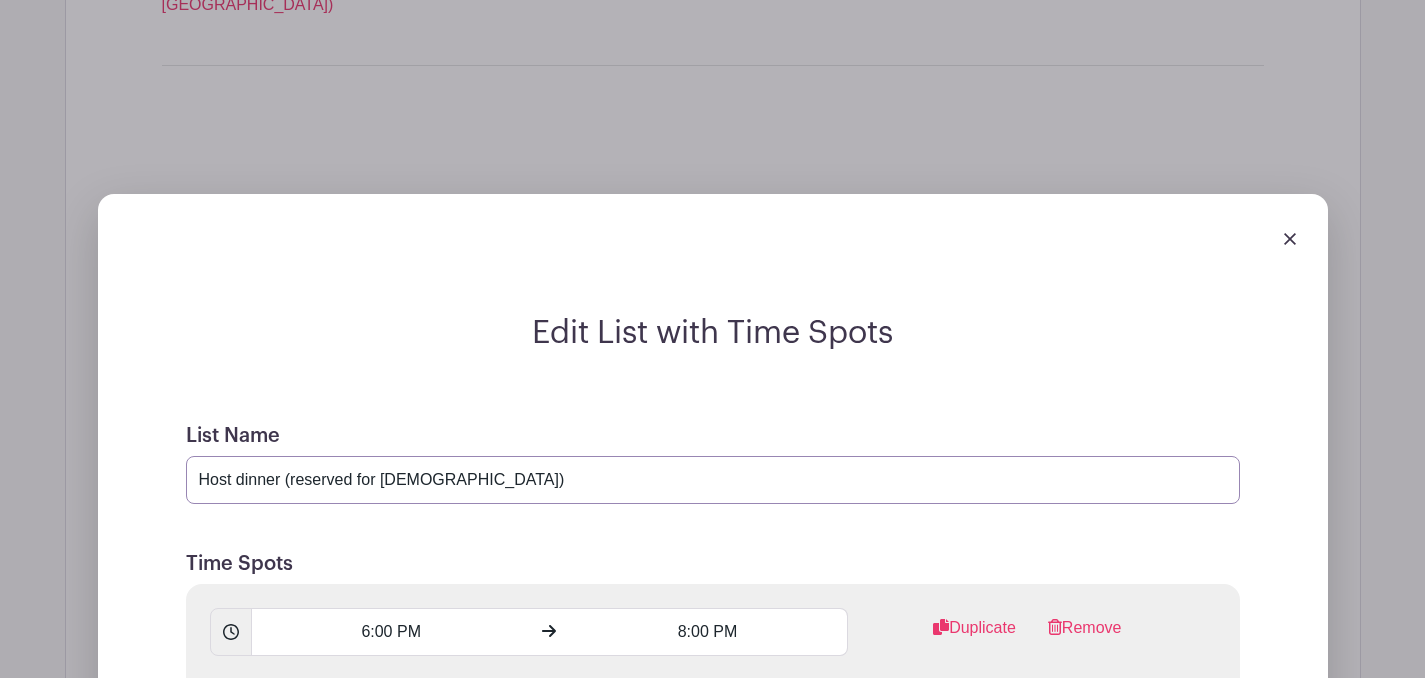 click on "Host dinner (reserved for [DEMOGRAPHIC_DATA])" at bounding box center [713, 480] 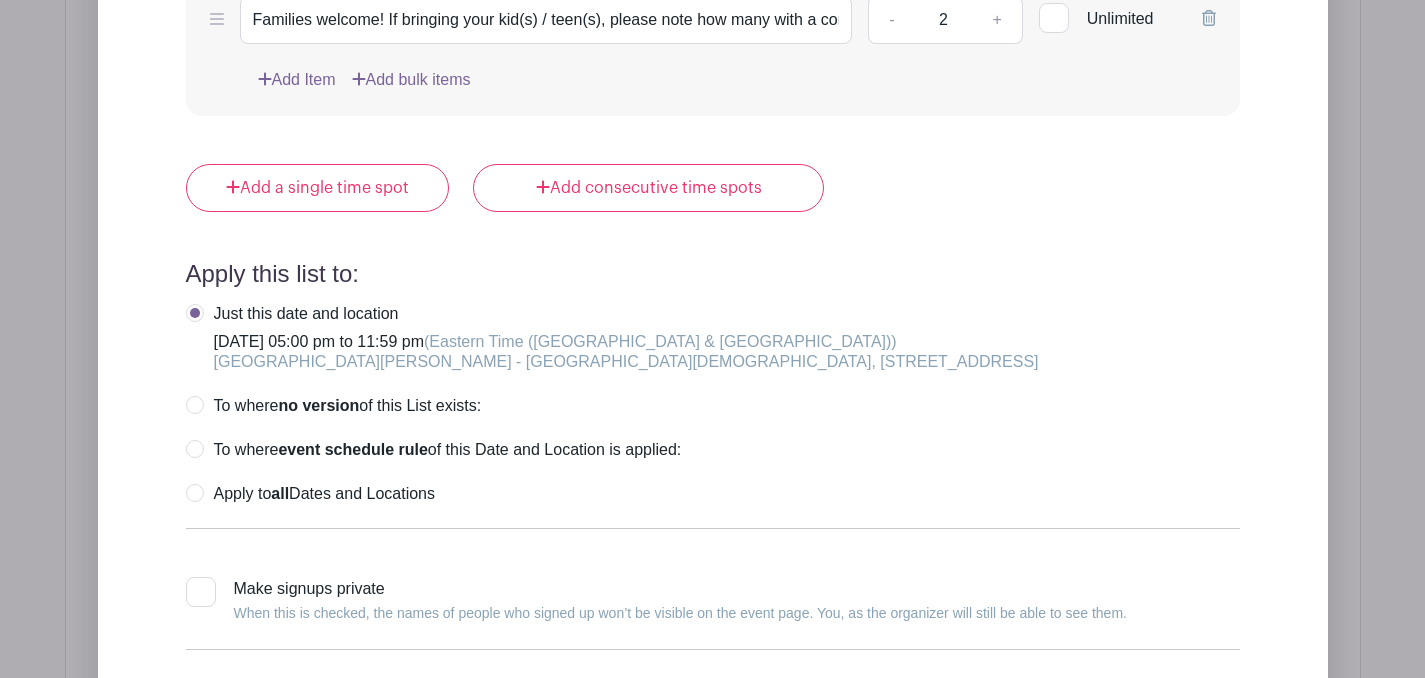 scroll, scrollTop: 2930, scrollLeft: 0, axis: vertical 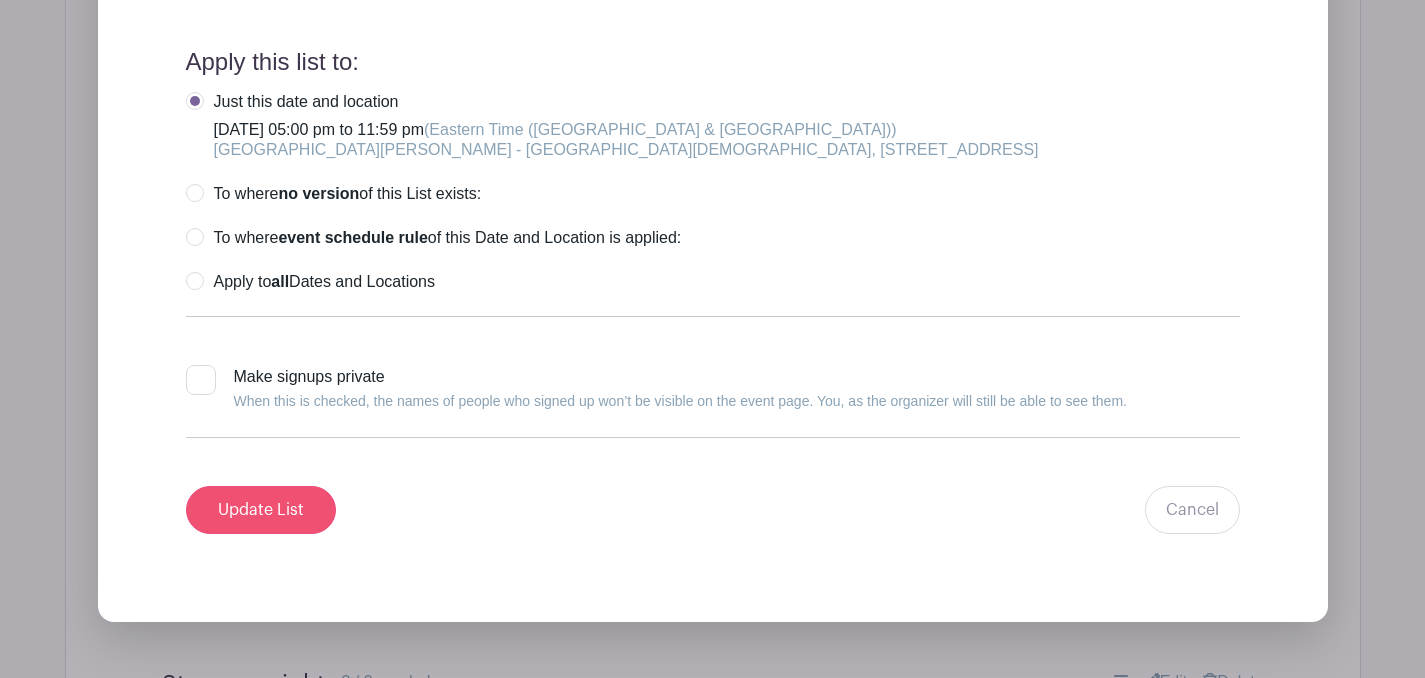 type on "Host dinner" 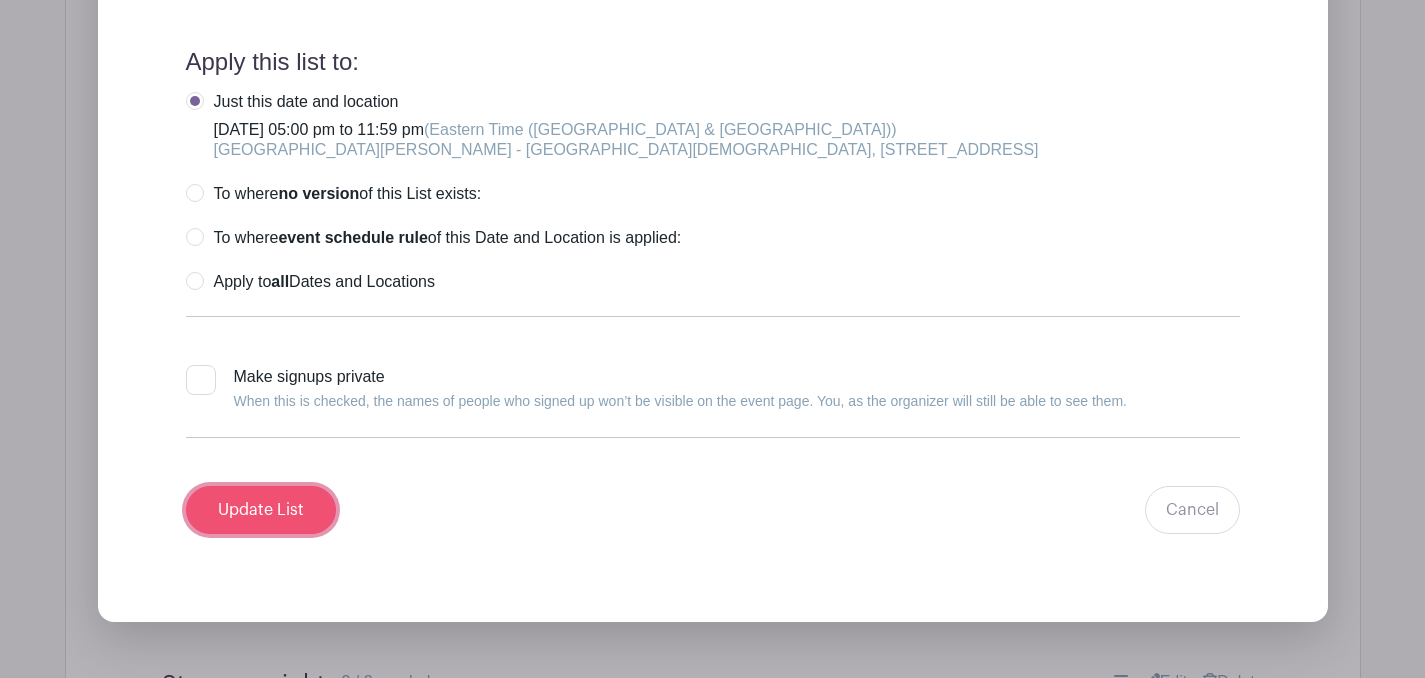 click on "Update List" at bounding box center (261, 510) 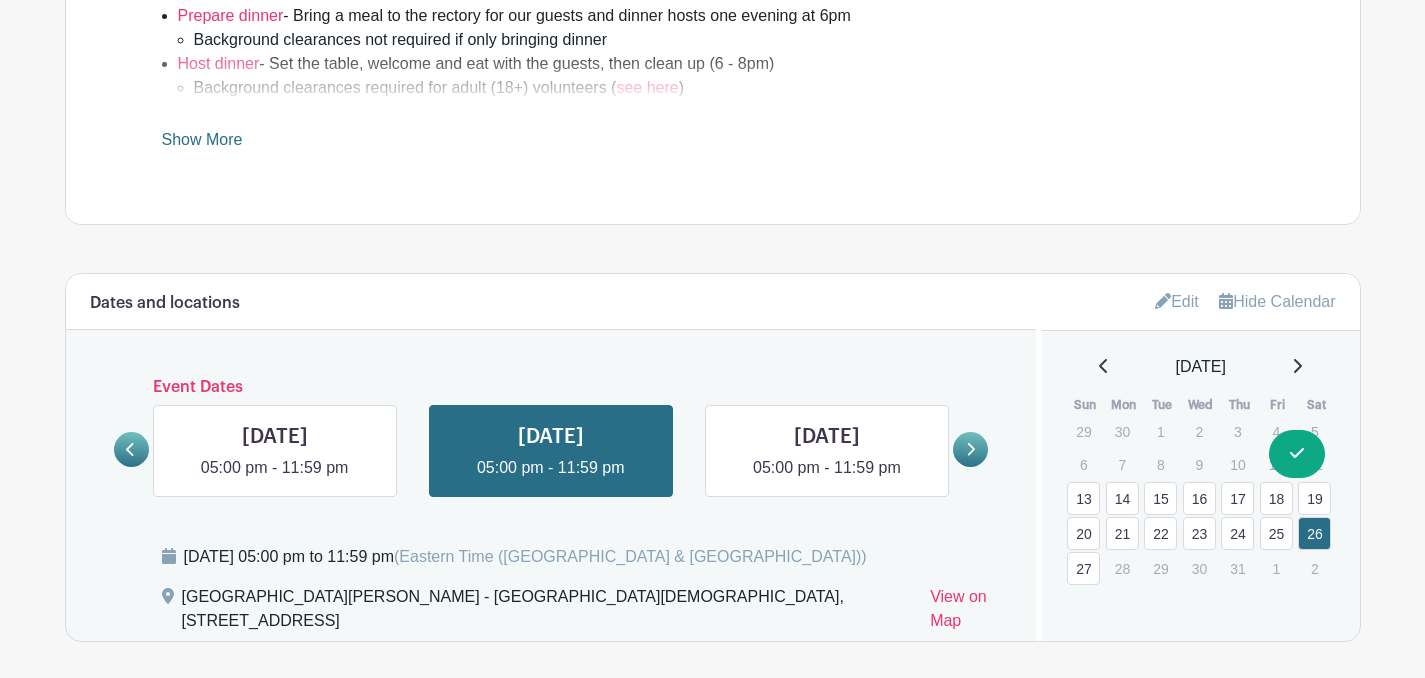 scroll, scrollTop: 899, scrollLeft: 0, axis: vertical 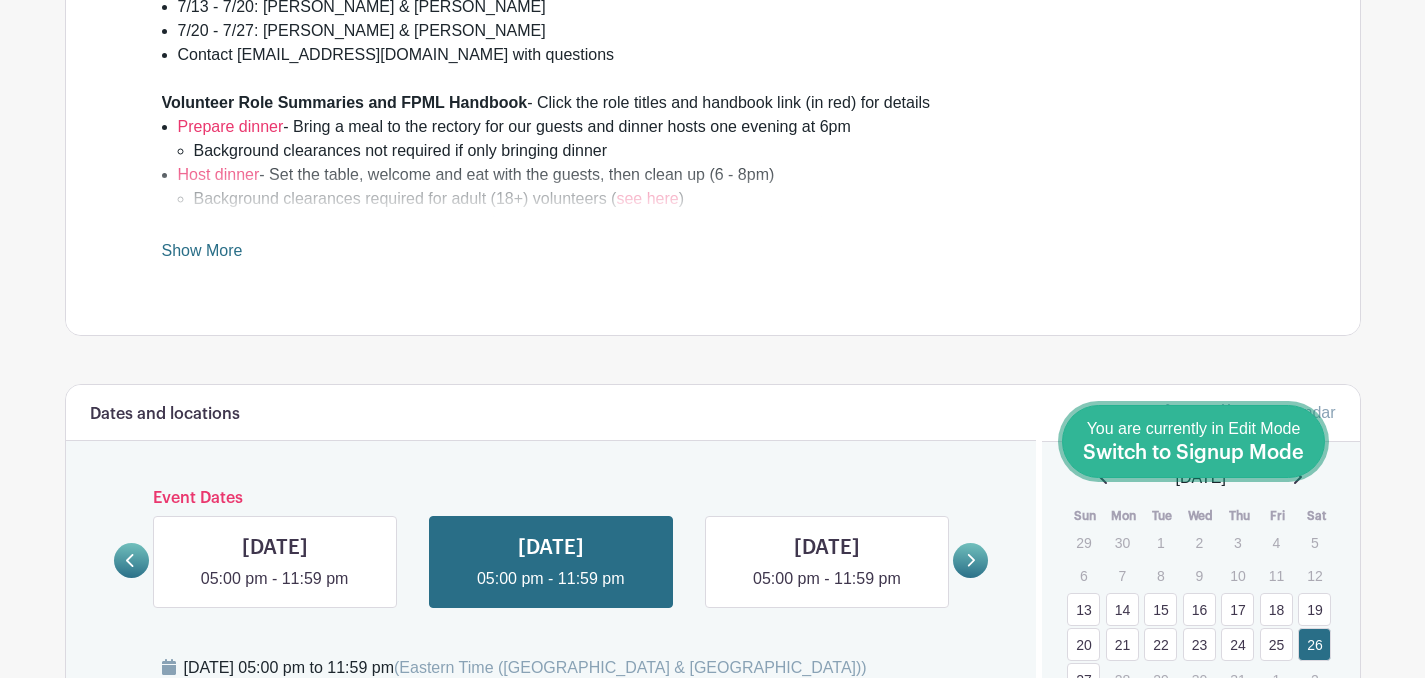 click on "Switch to Signup Mode" at bounding box center (1193, 453) 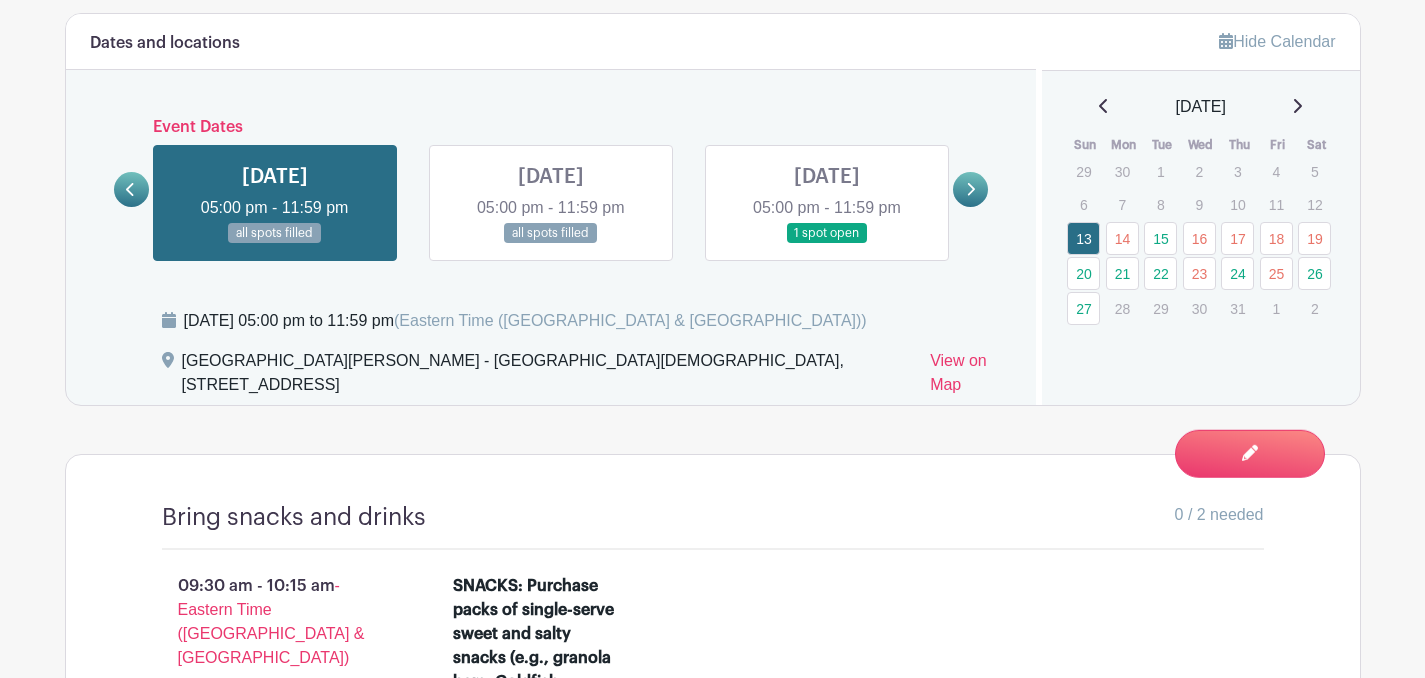scroll, scrollTop: 1355, scrollLeft: 0, axis: vertical 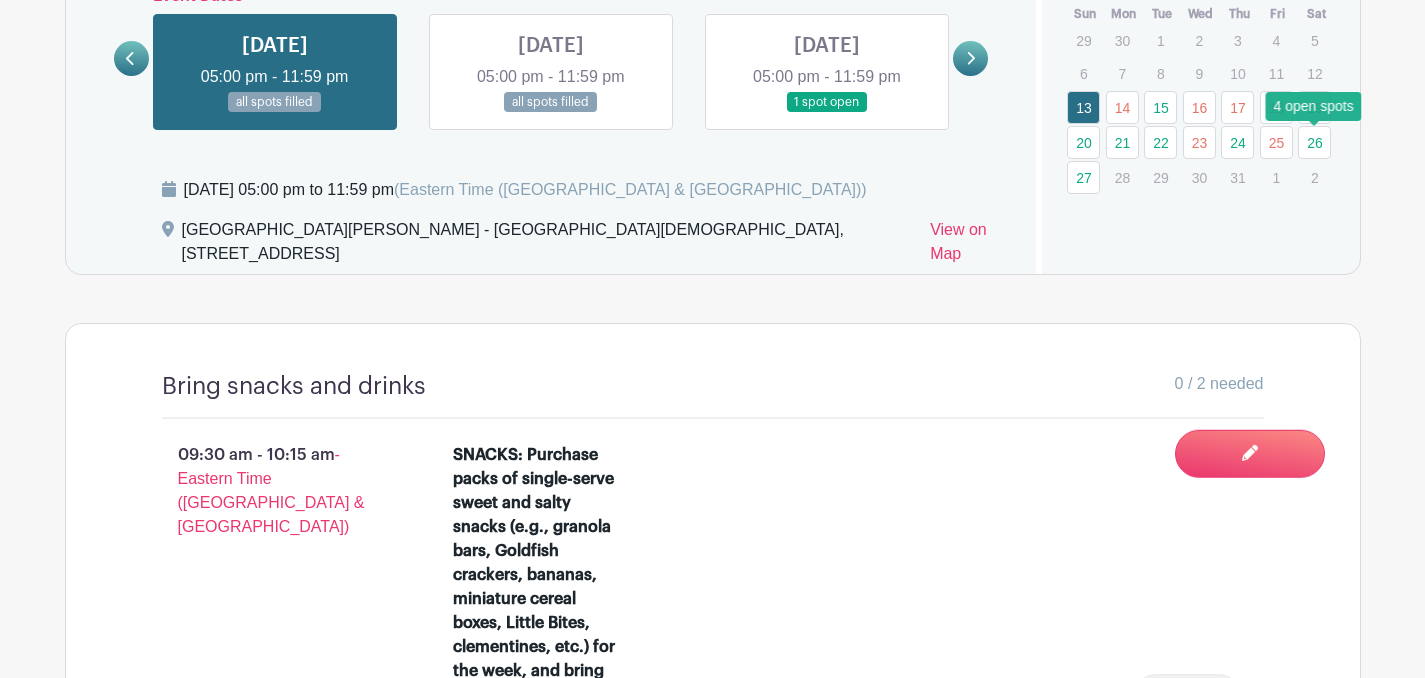 click on "26" at bounding box center [1314, 142] 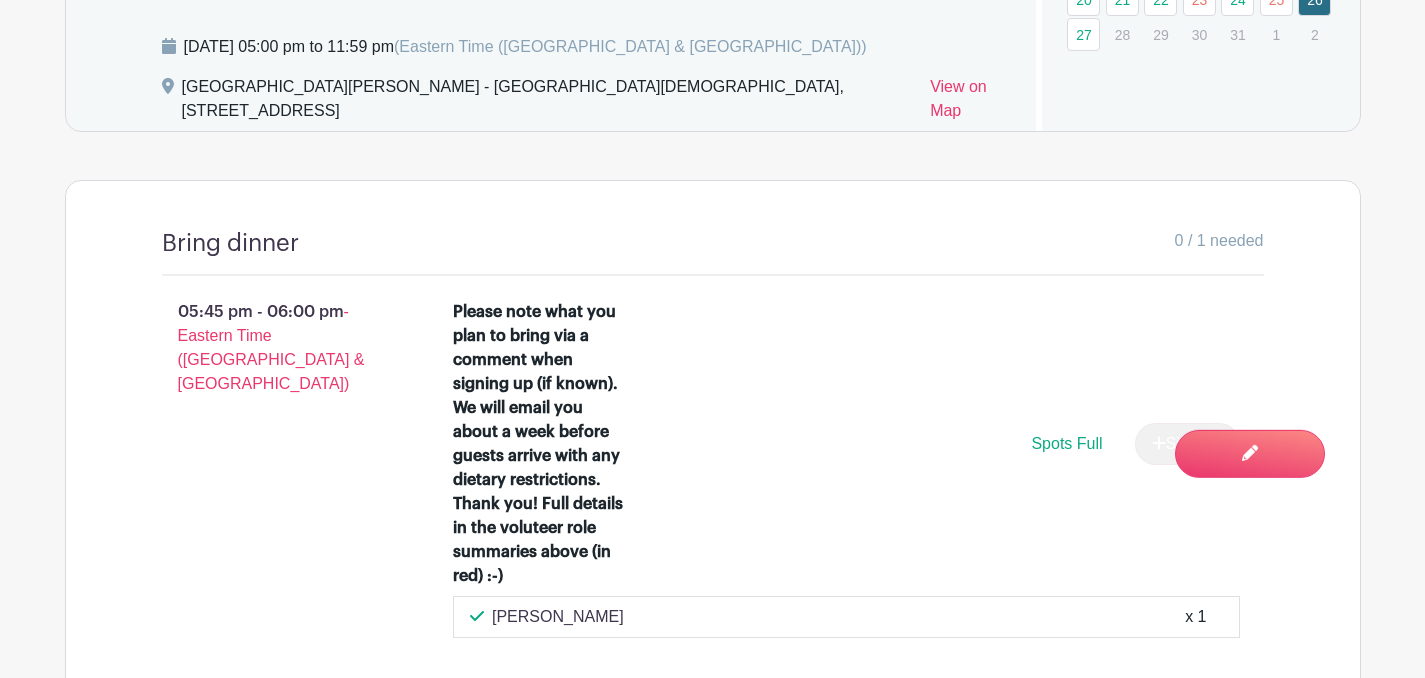 scroll, scrollTop: 1330, scrollLeft: 0, axis: vertical 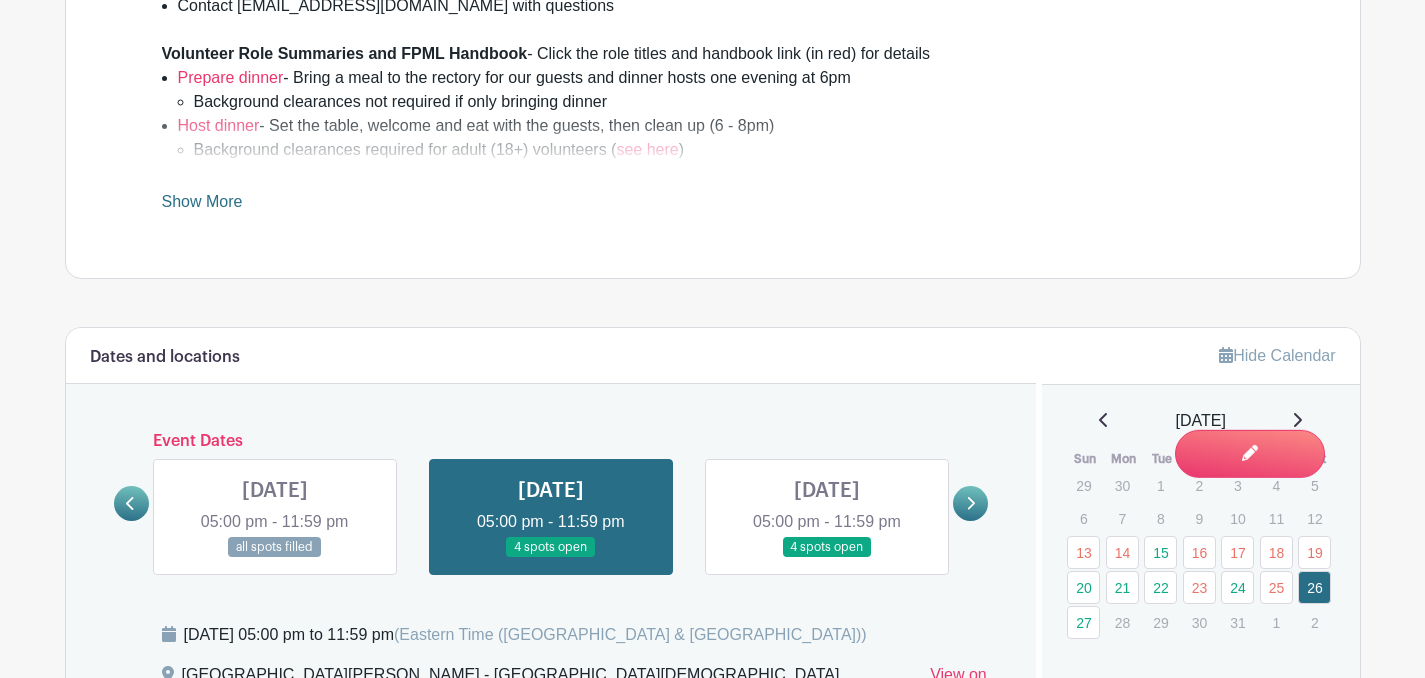 click on "Show More" at bounding box center [202, 205] 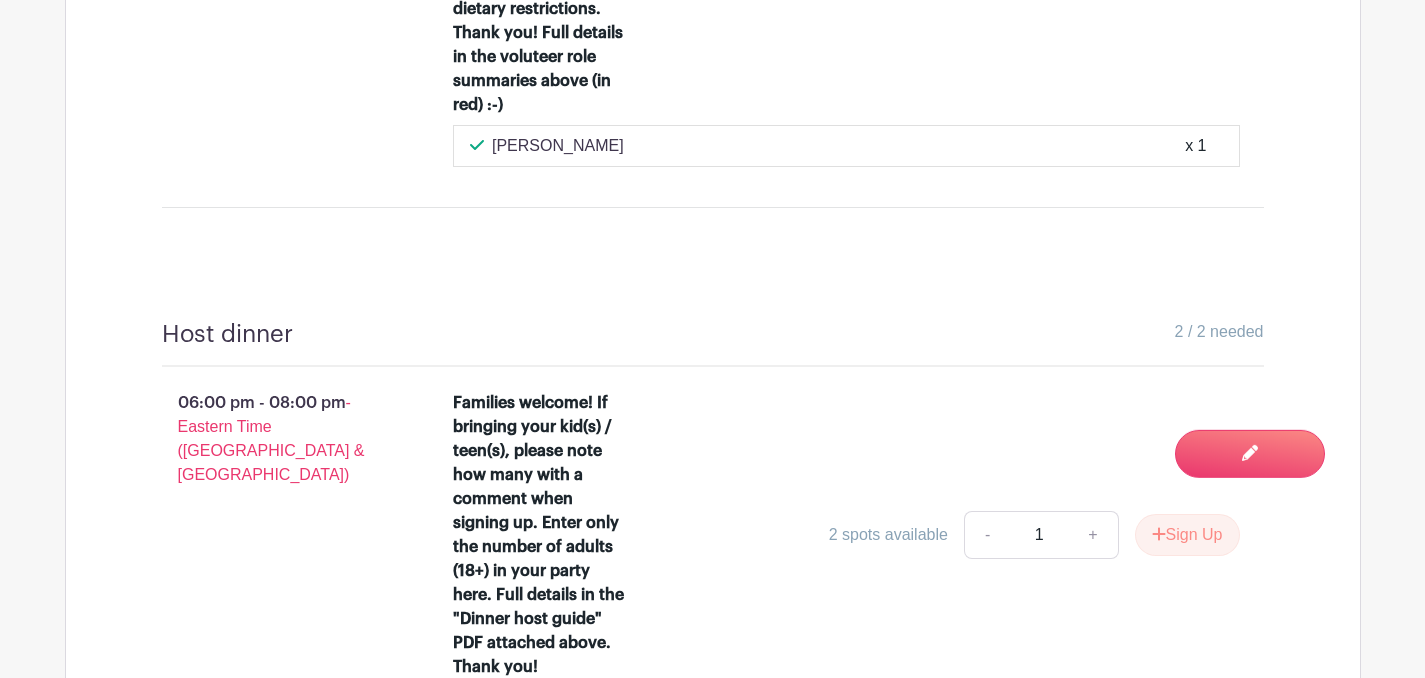 scroll, scrollTop: 2460, scrollLeft: 0, axis: vertical 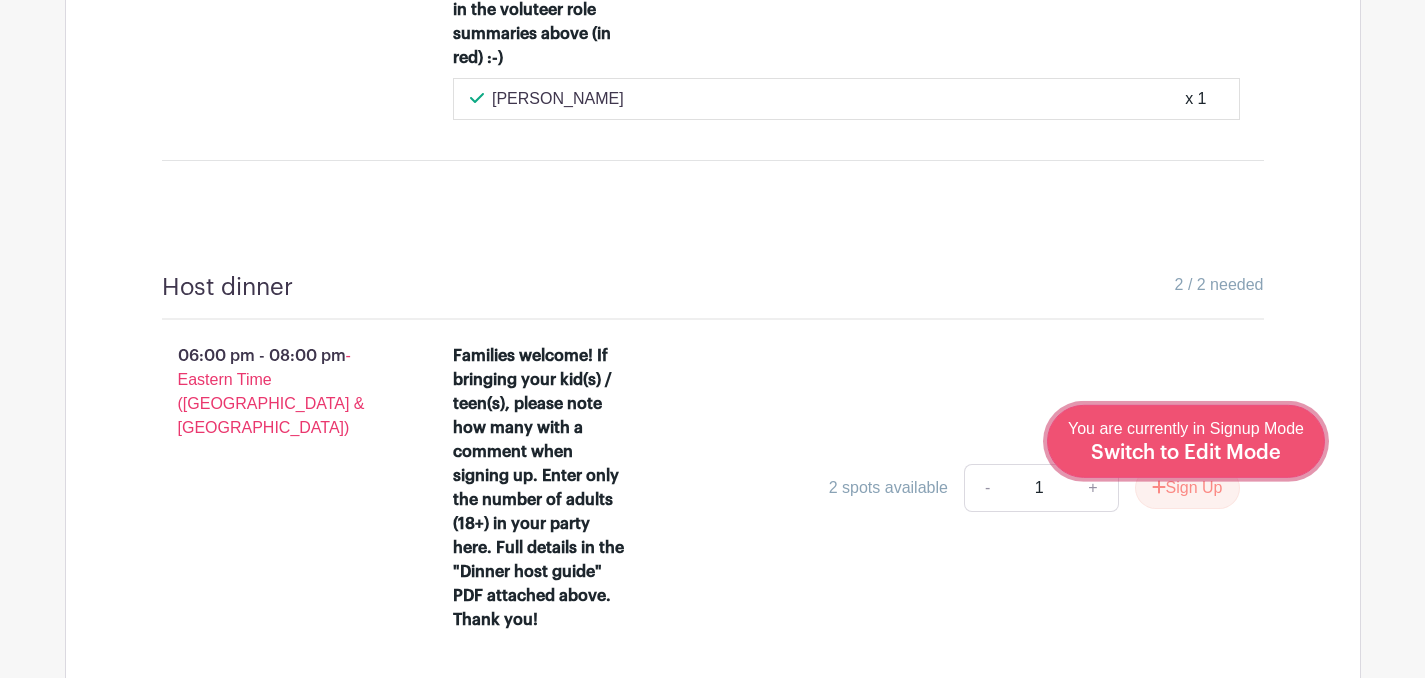 click on "Switch to Edit Mode" at bounding box center (1186, 453) 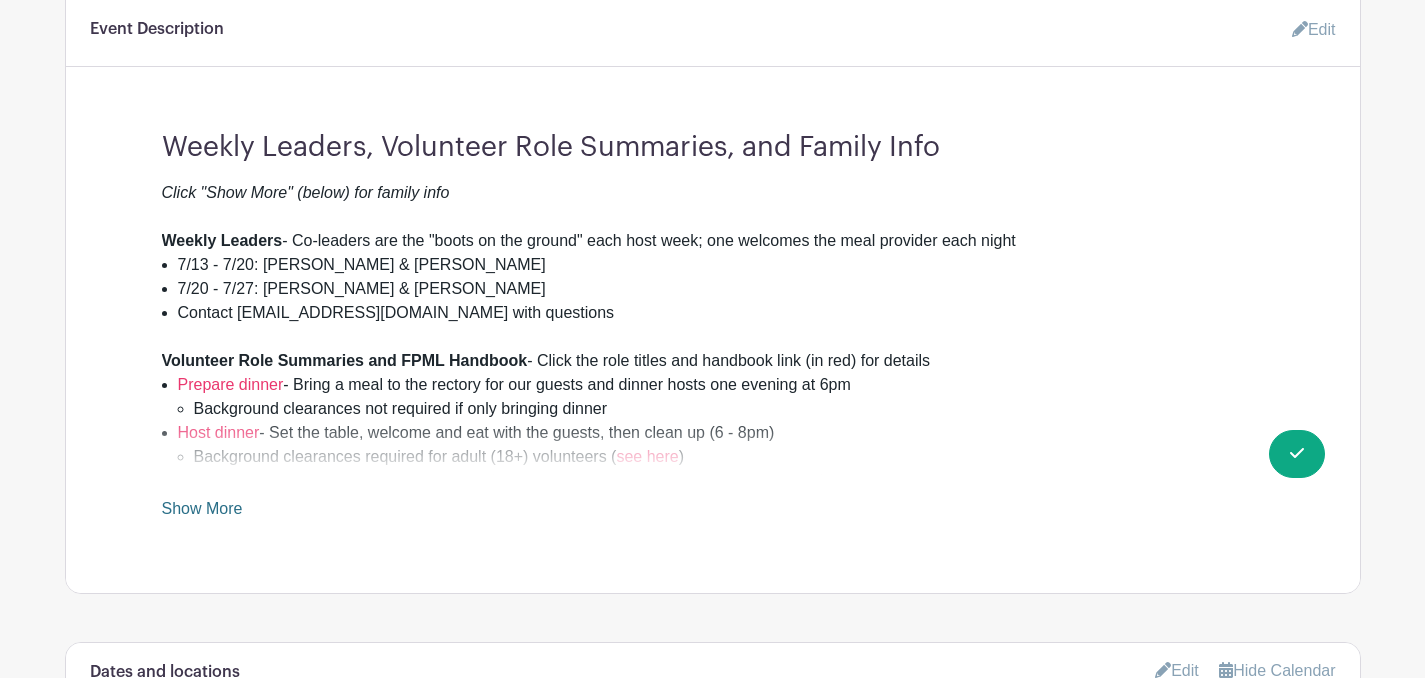 scroll, scrollTop: 845, scrollLeft: 0, axis: vertical 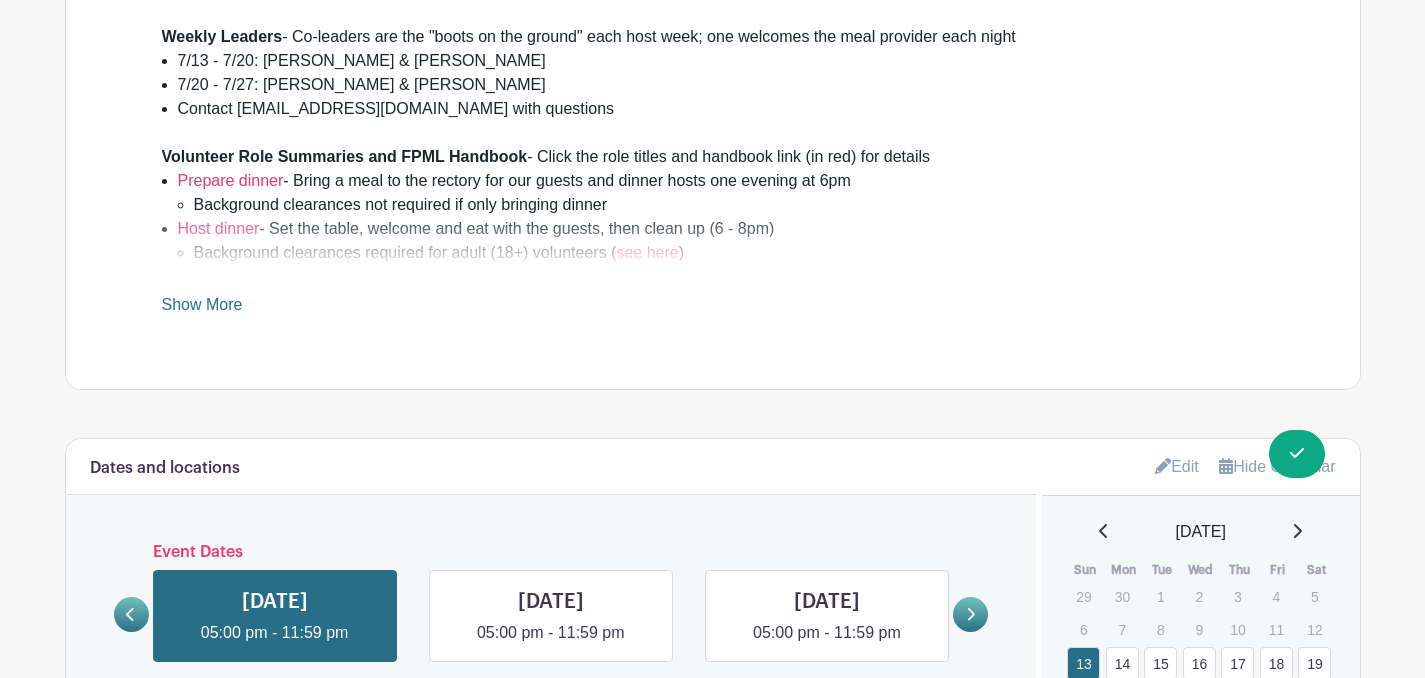 click on "Show More" at bounding box center (202, 308) 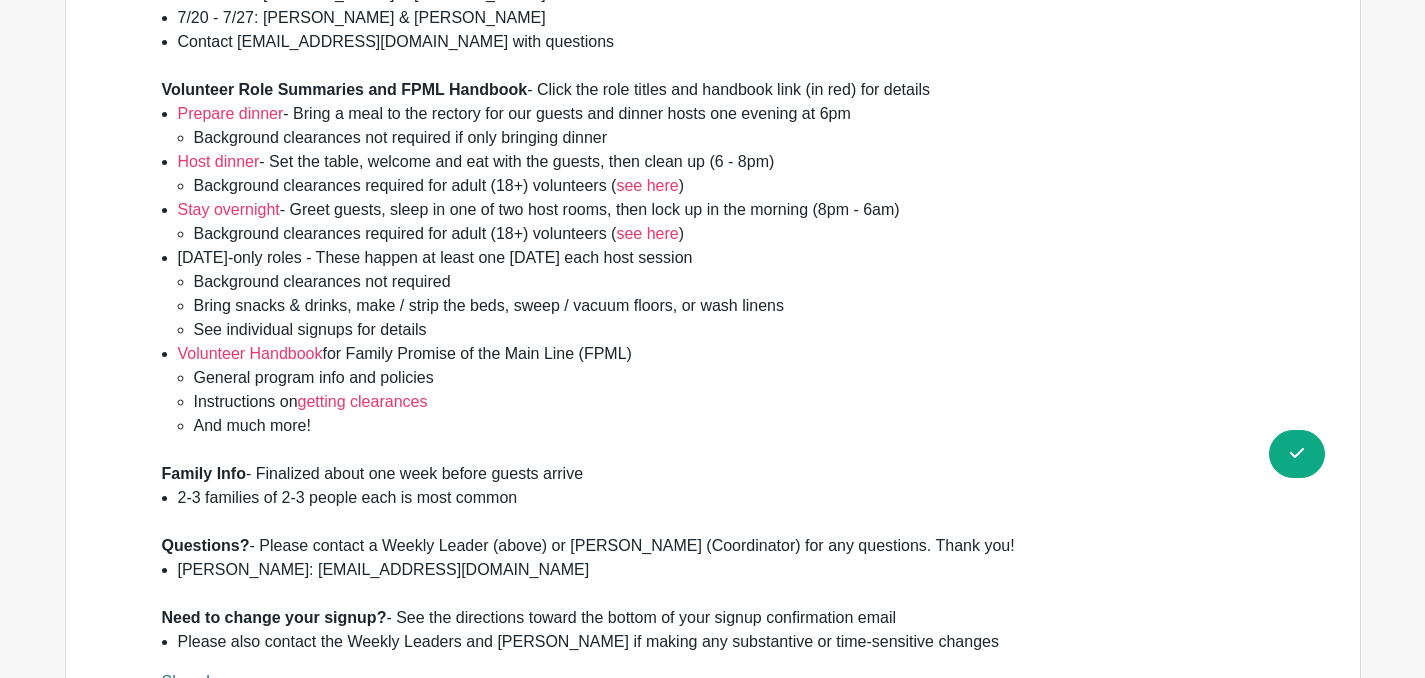scroll, scrollTop: 934, scrollLeft: 0, axis: vertical 